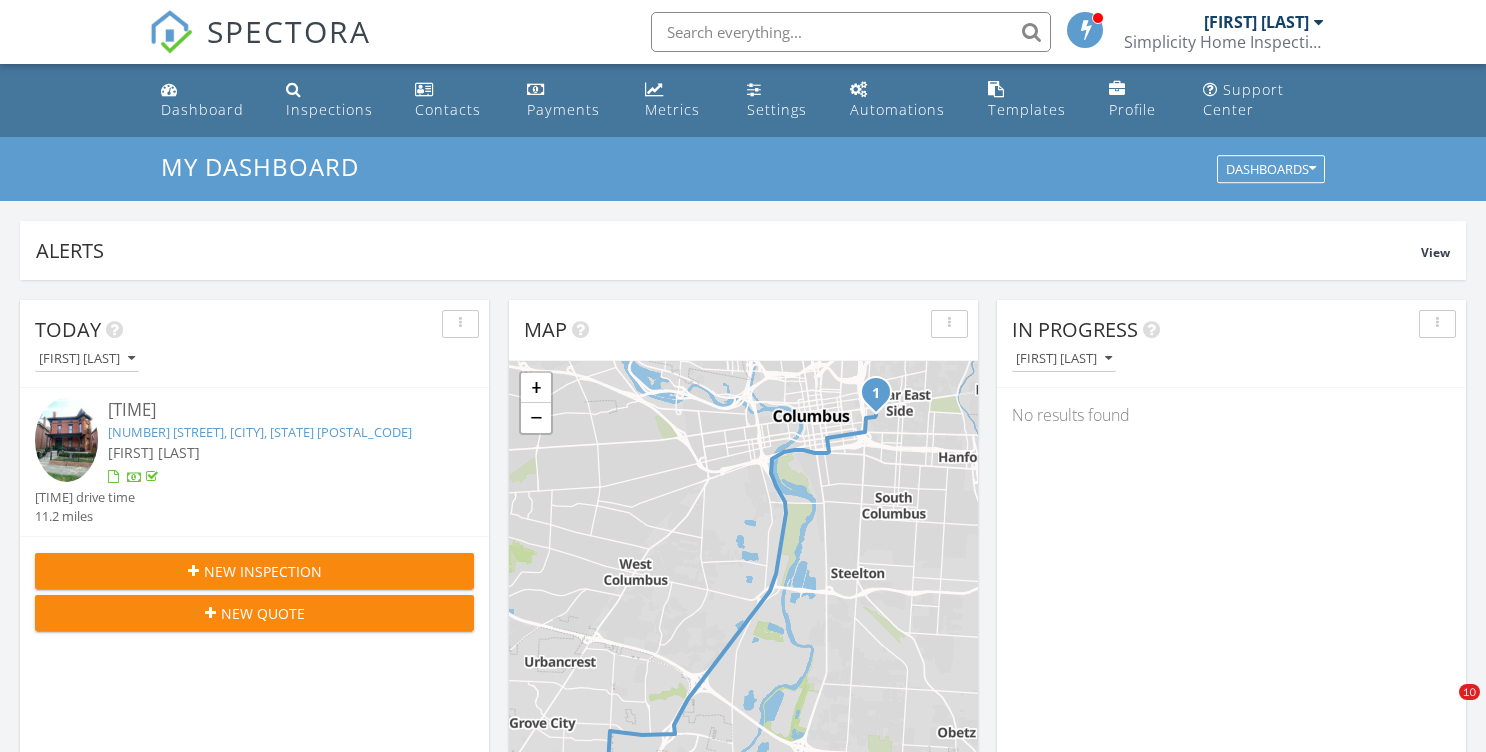 scroll, scrollTop: 599, scrollLeft: 0, axis: vertical 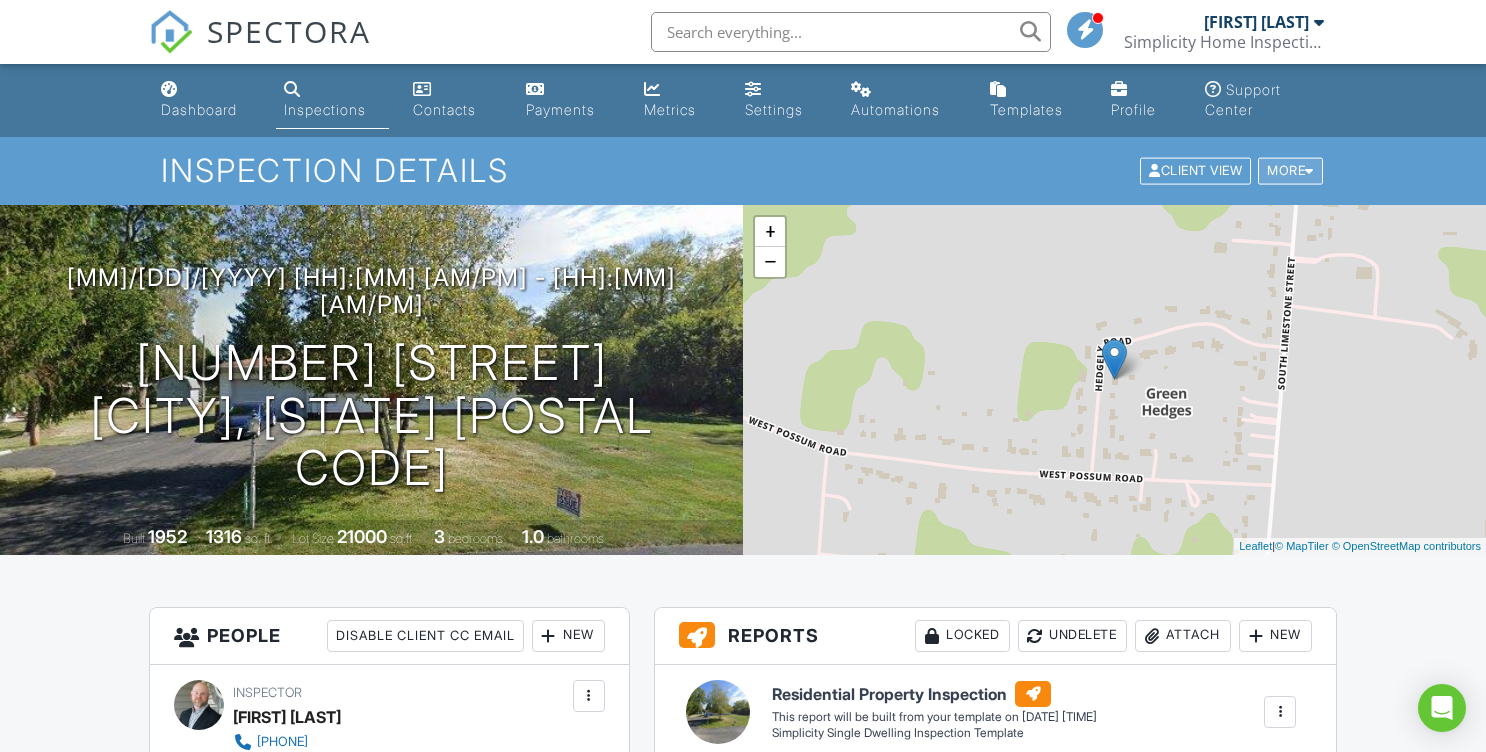 click on "More" at bounding box center (1290, 171) 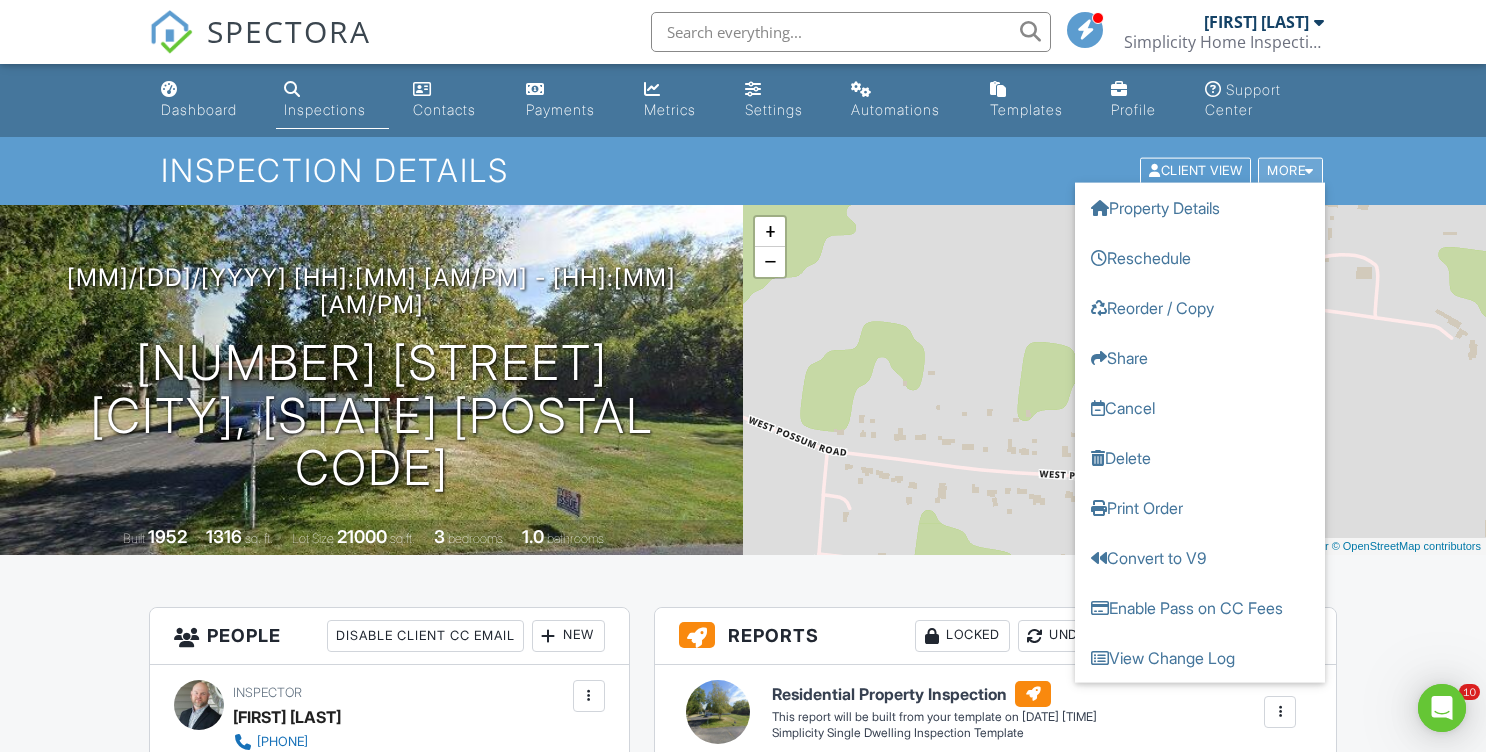 scroll, scrollTop: 0, scrollLeft: 0, axis: both 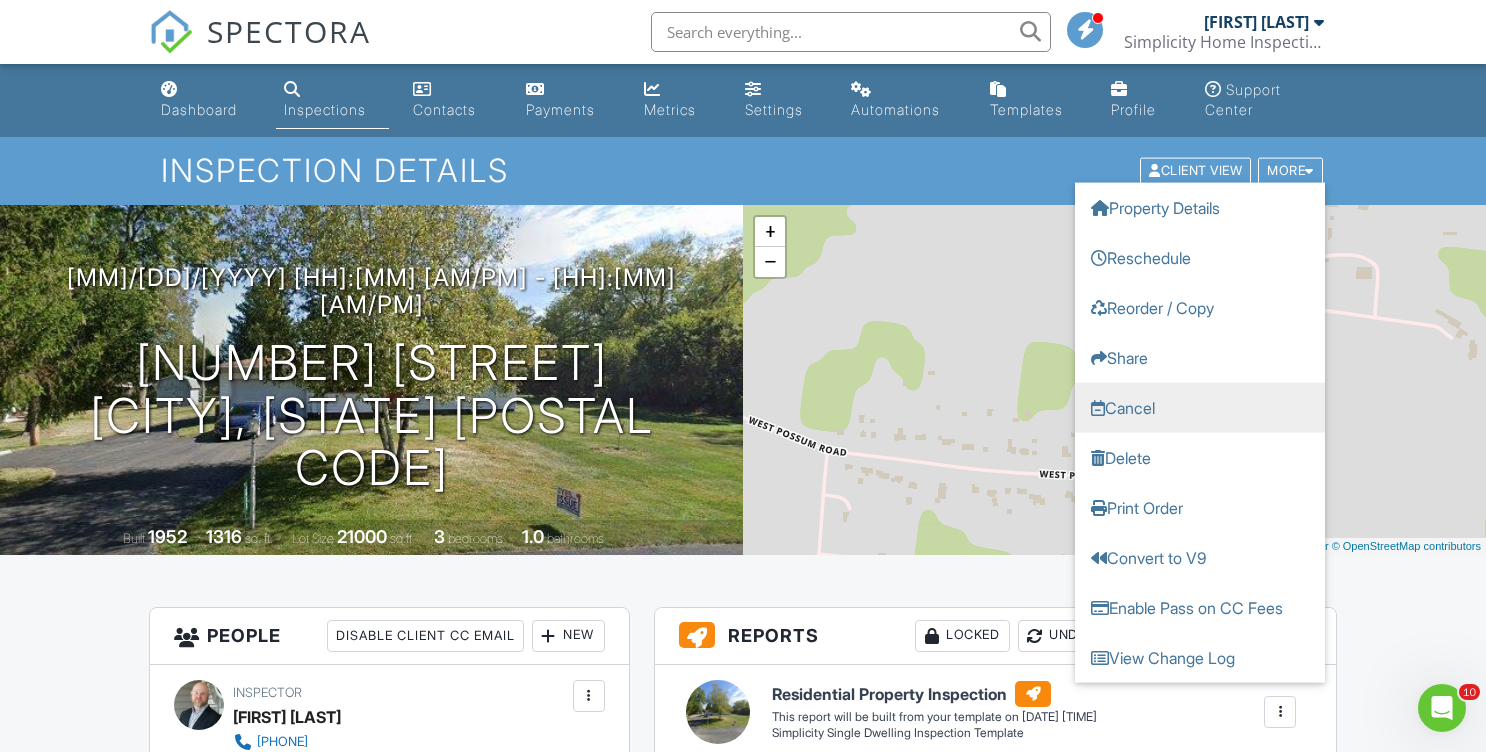 click on "Cancel" at bounding box center [1200, 408] 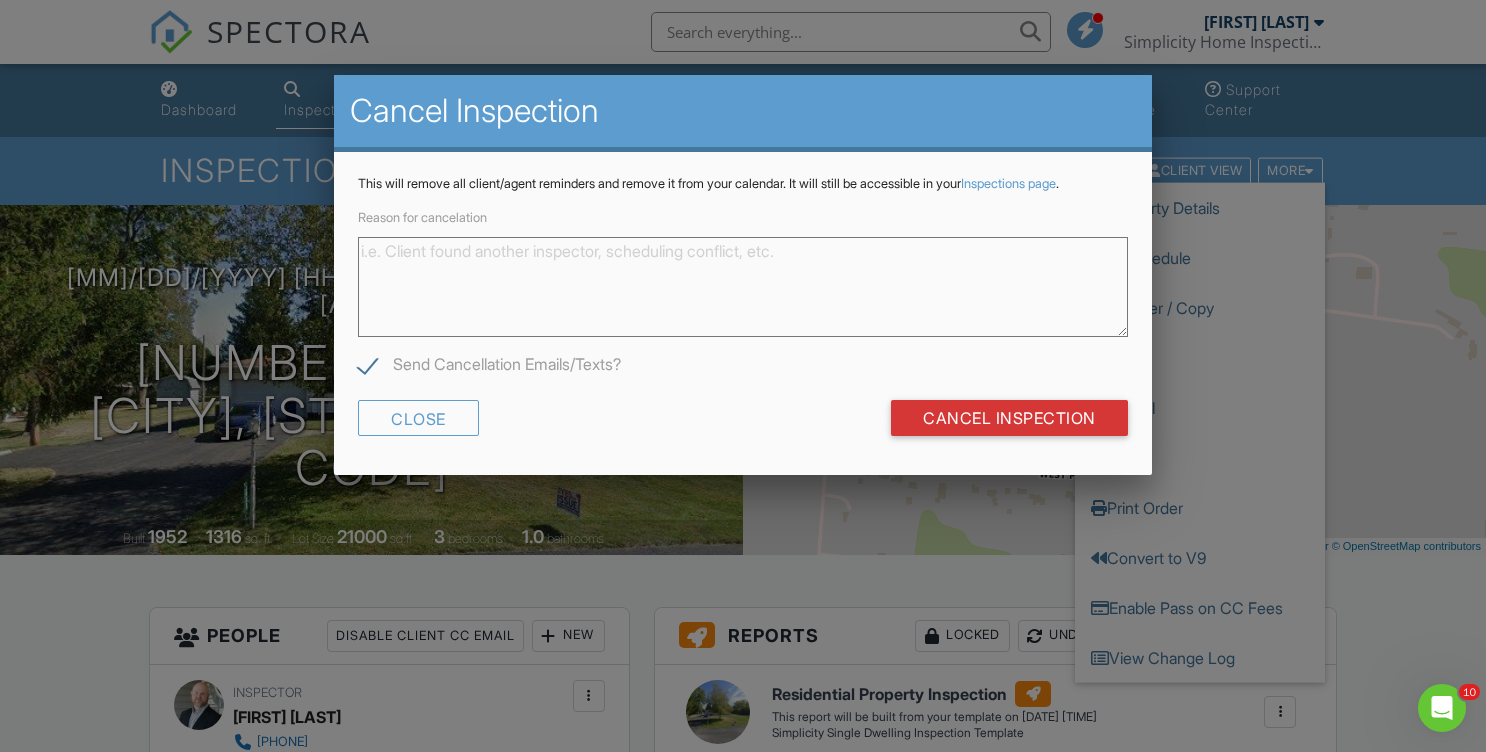 click on "Reason for cancelation" at bounding box center (742, 287) 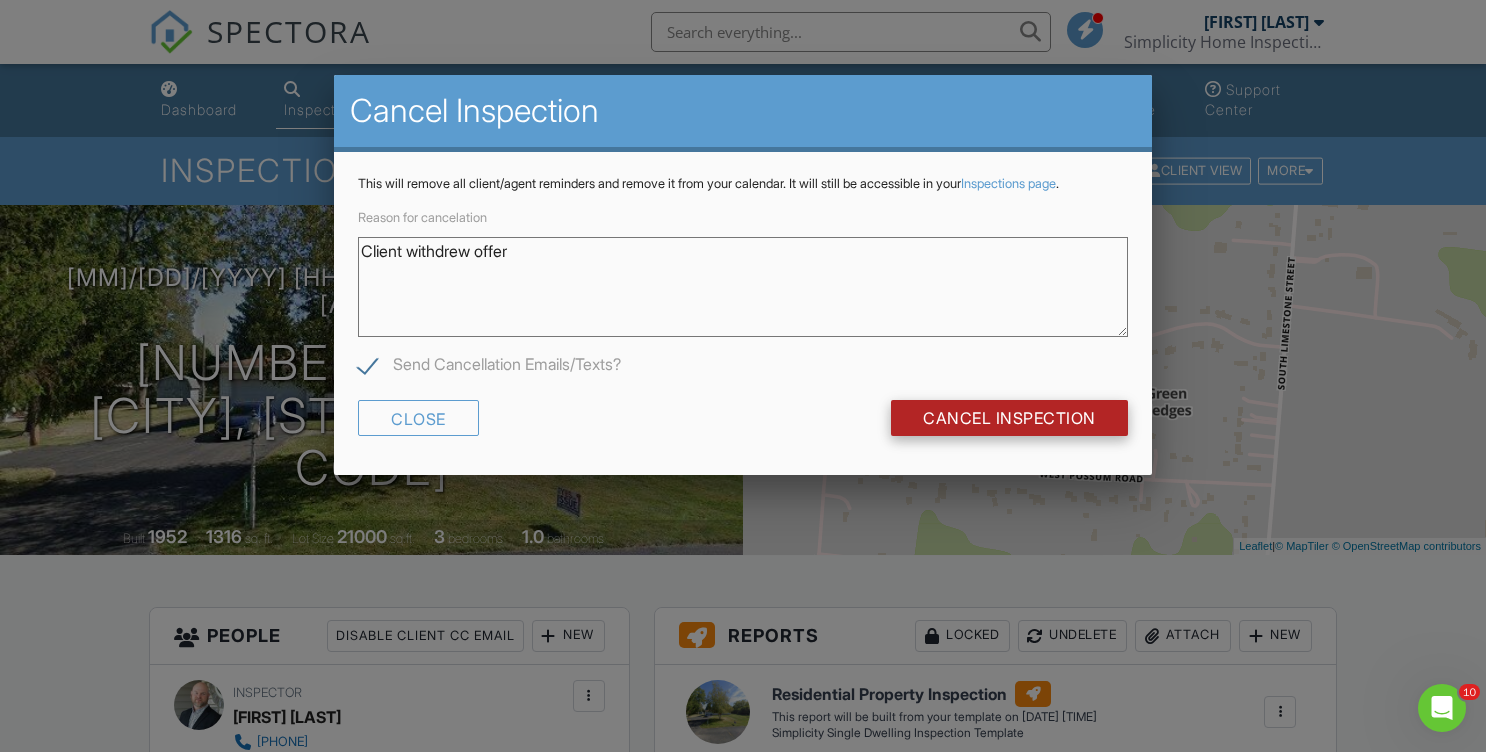 type on "Client withdrew offer" 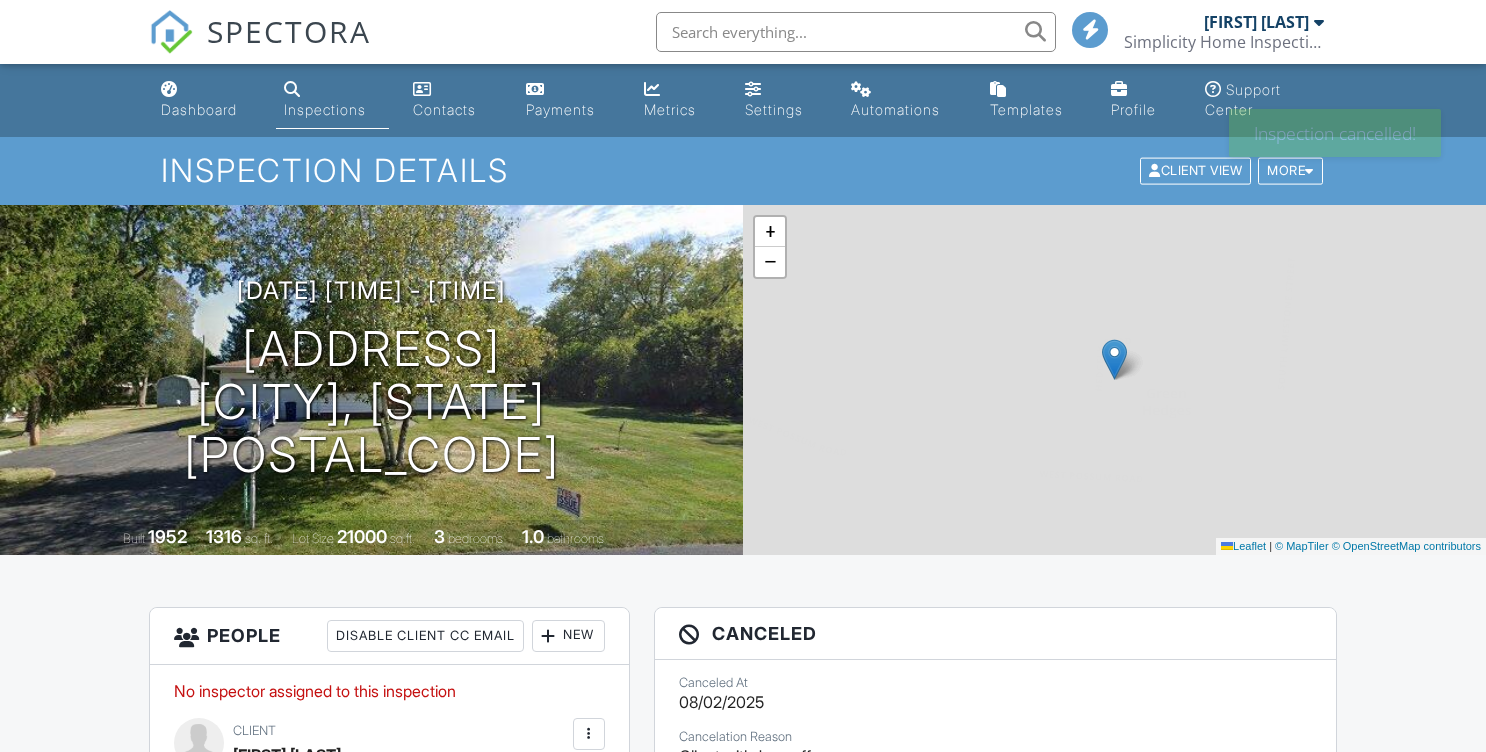 scroll, scrollTop: 0, scrollLeft: 0, axis: both 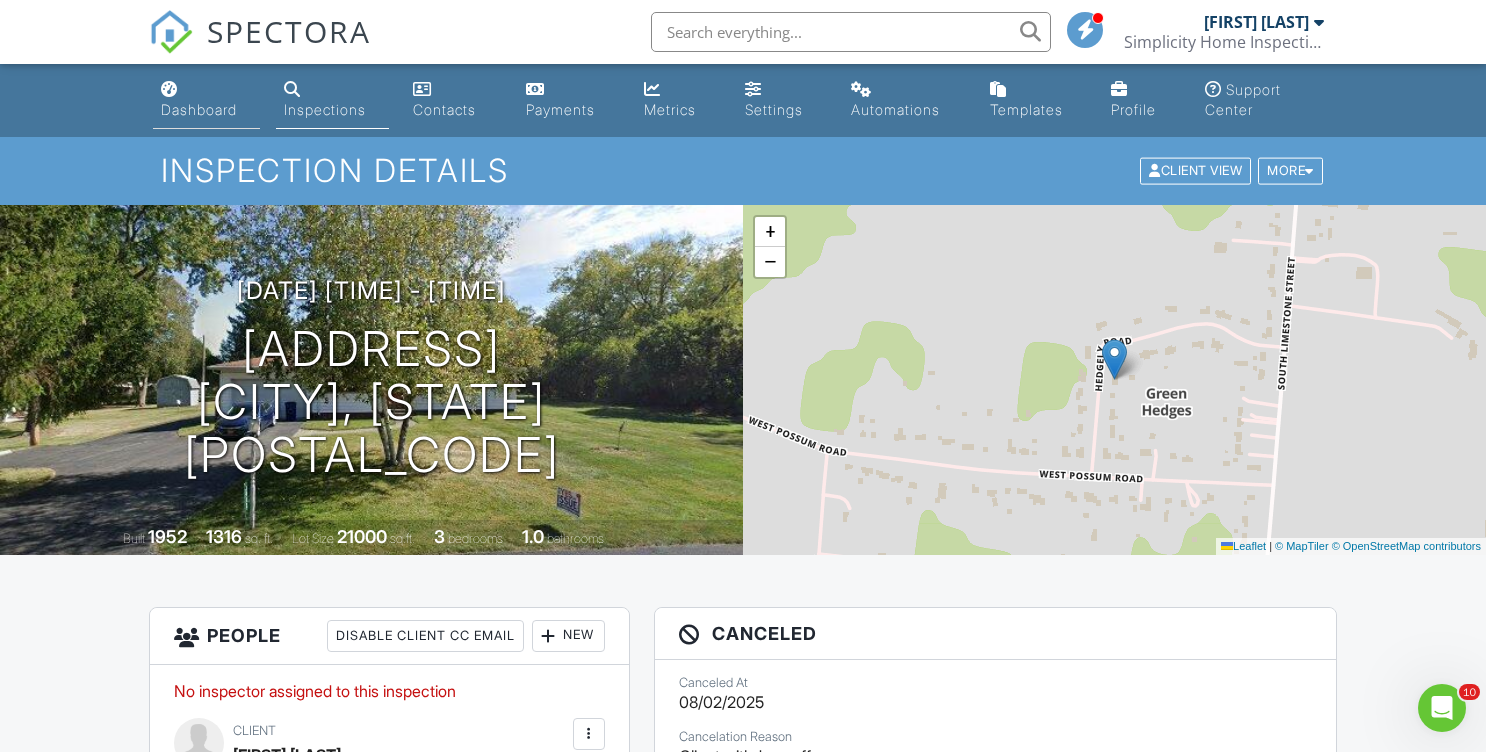 click on "Dashboard" at bounding box center (199, 109) 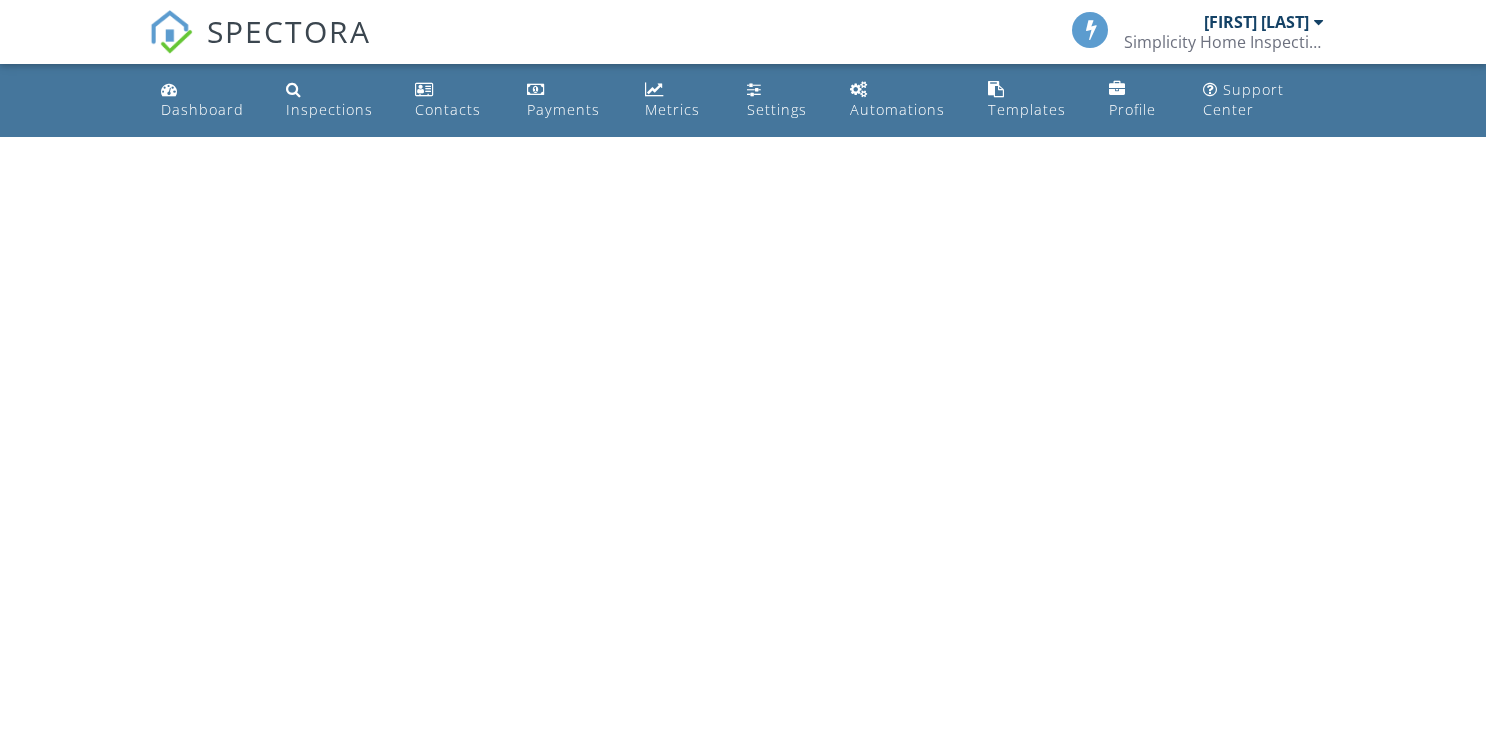 scroll, scrollTop: 0, scrollLeft: 0, axis: both 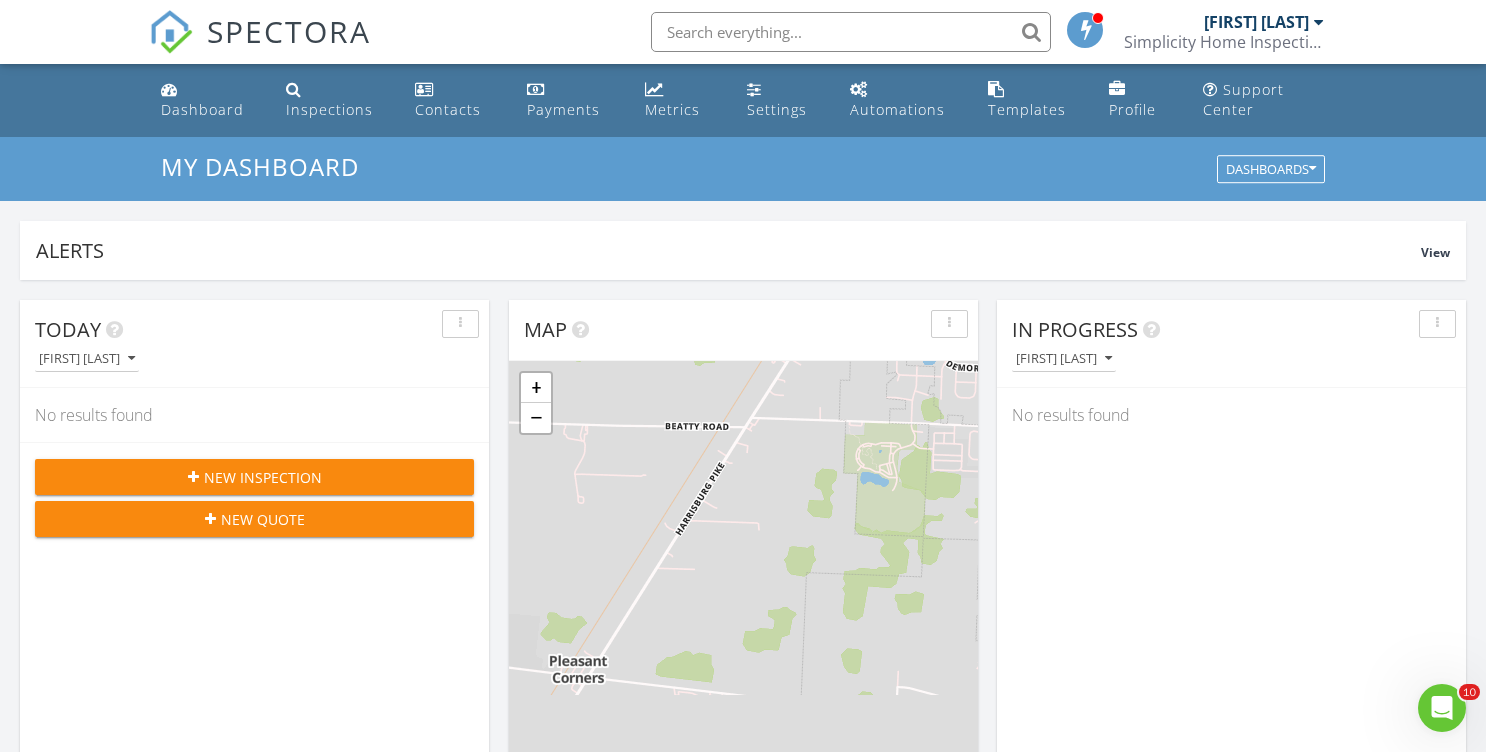 click on "New Inspection" at bounding box center (263, 477) 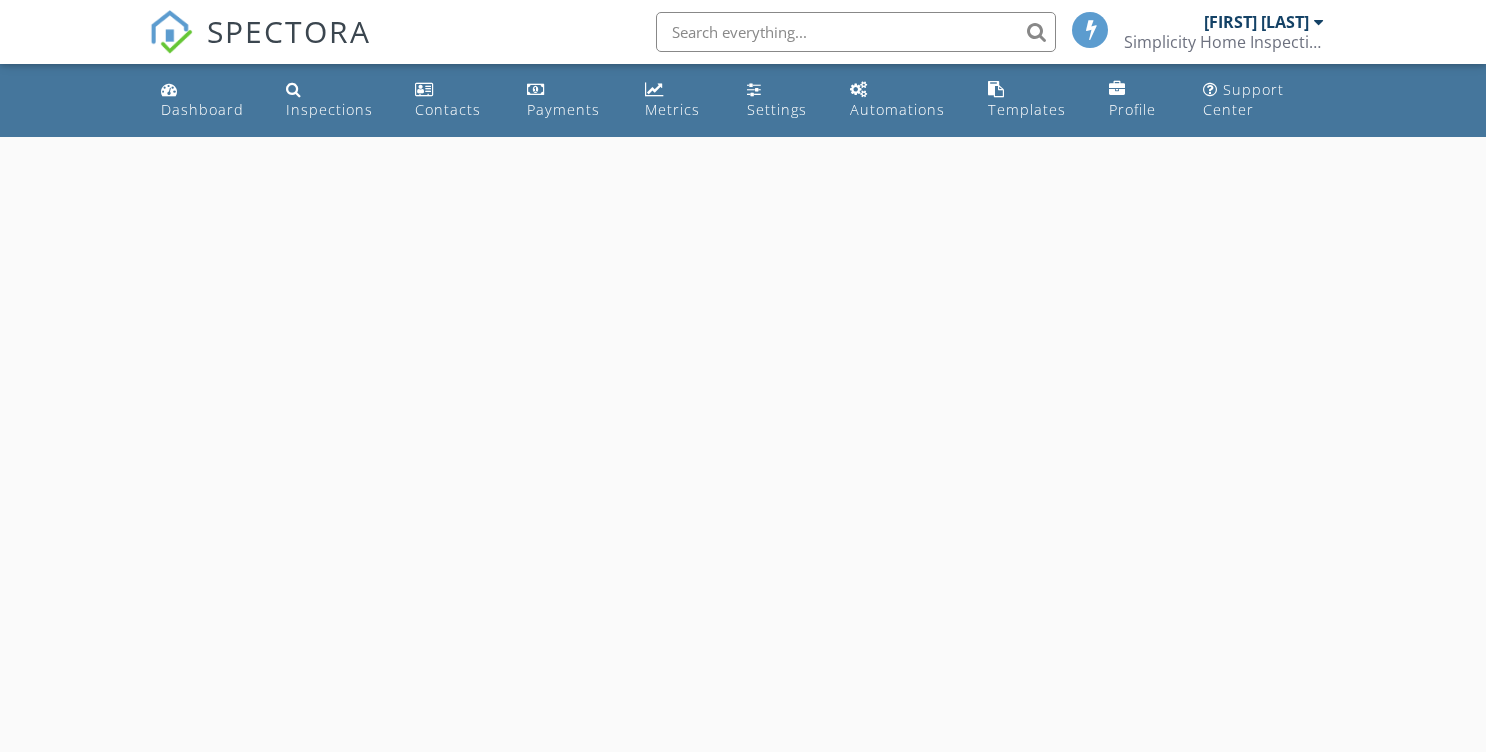 scroll, scrollTop: 0, scrollLeft: 0, axis: both 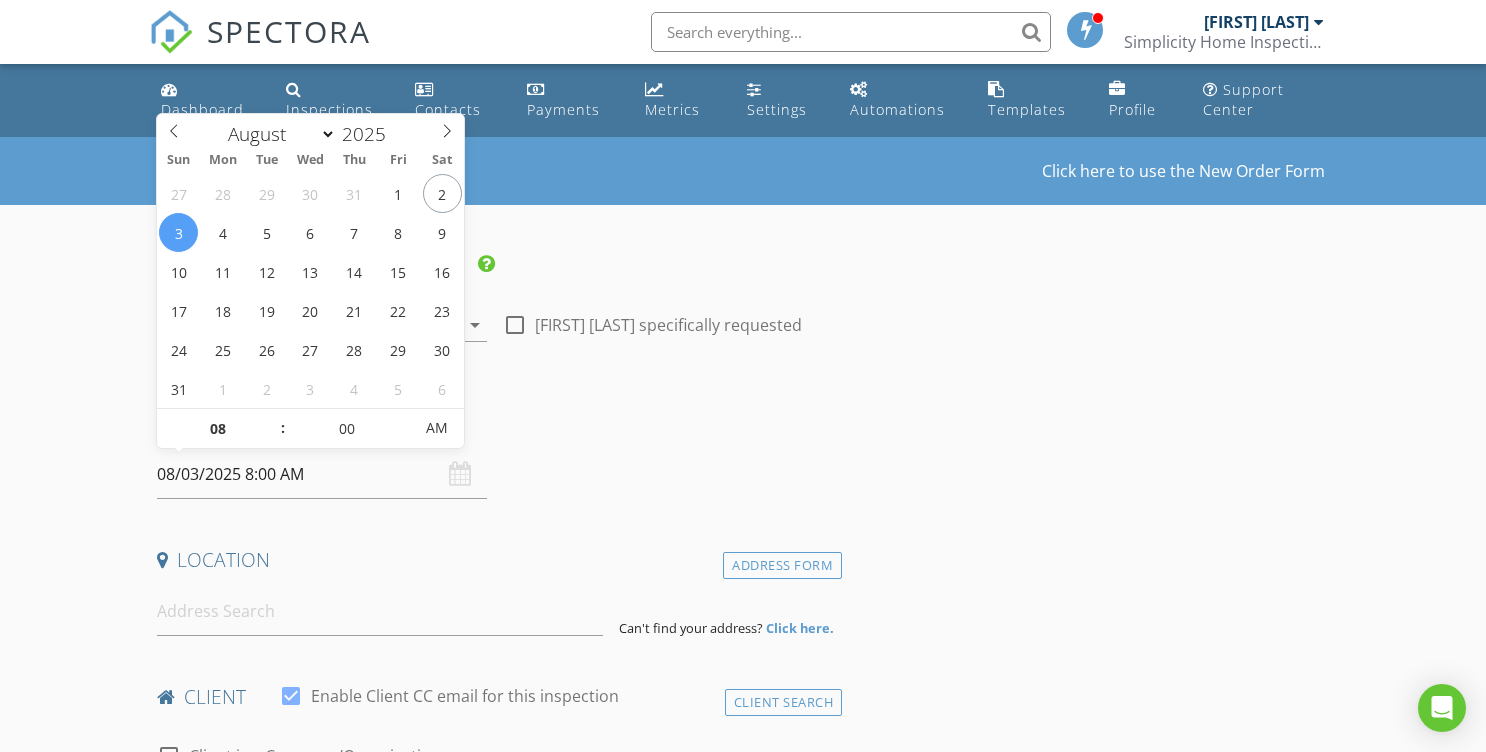 click on "08/03/2025 8:00 AM" at bounding box center [322, 474] 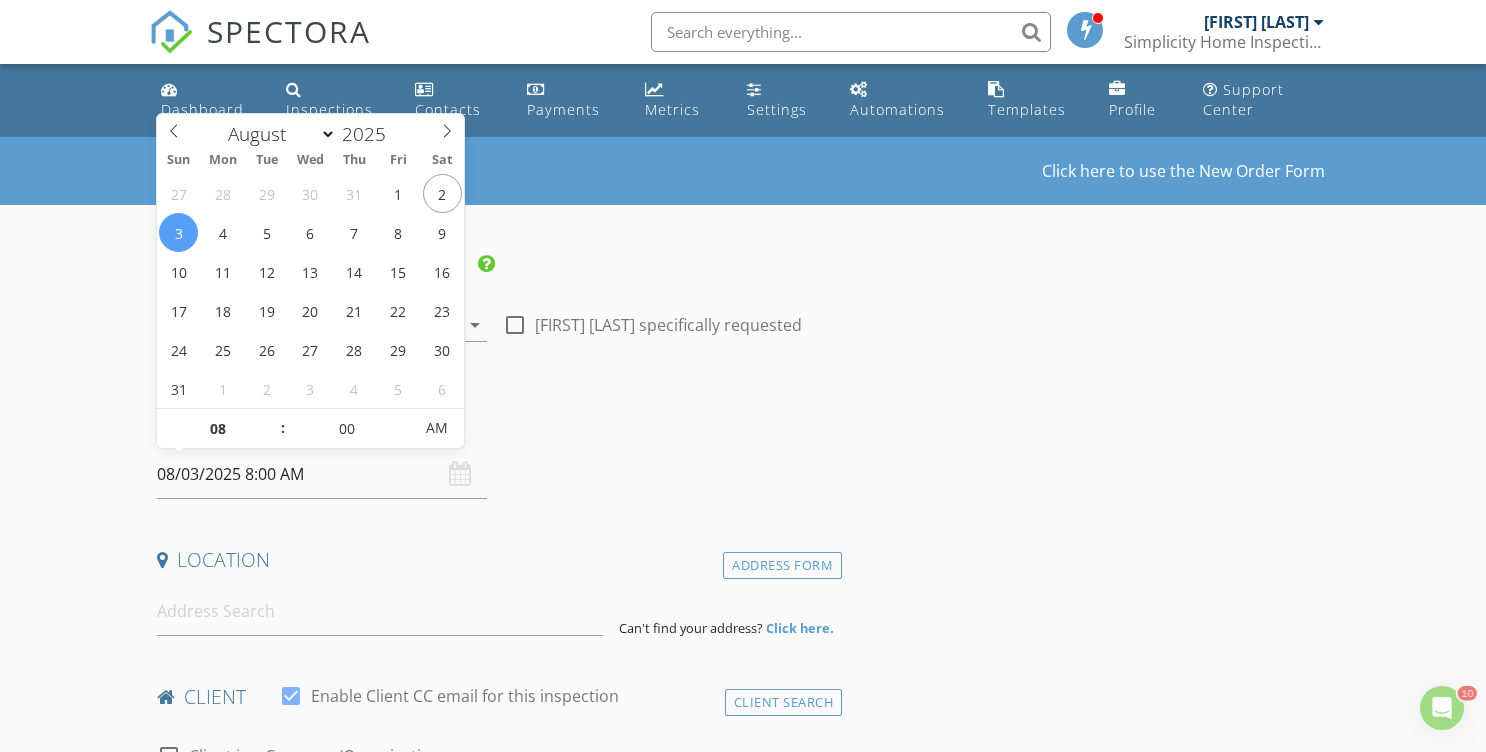 scroll, scrollTop: 0, scrollLeft: 0, axis: both 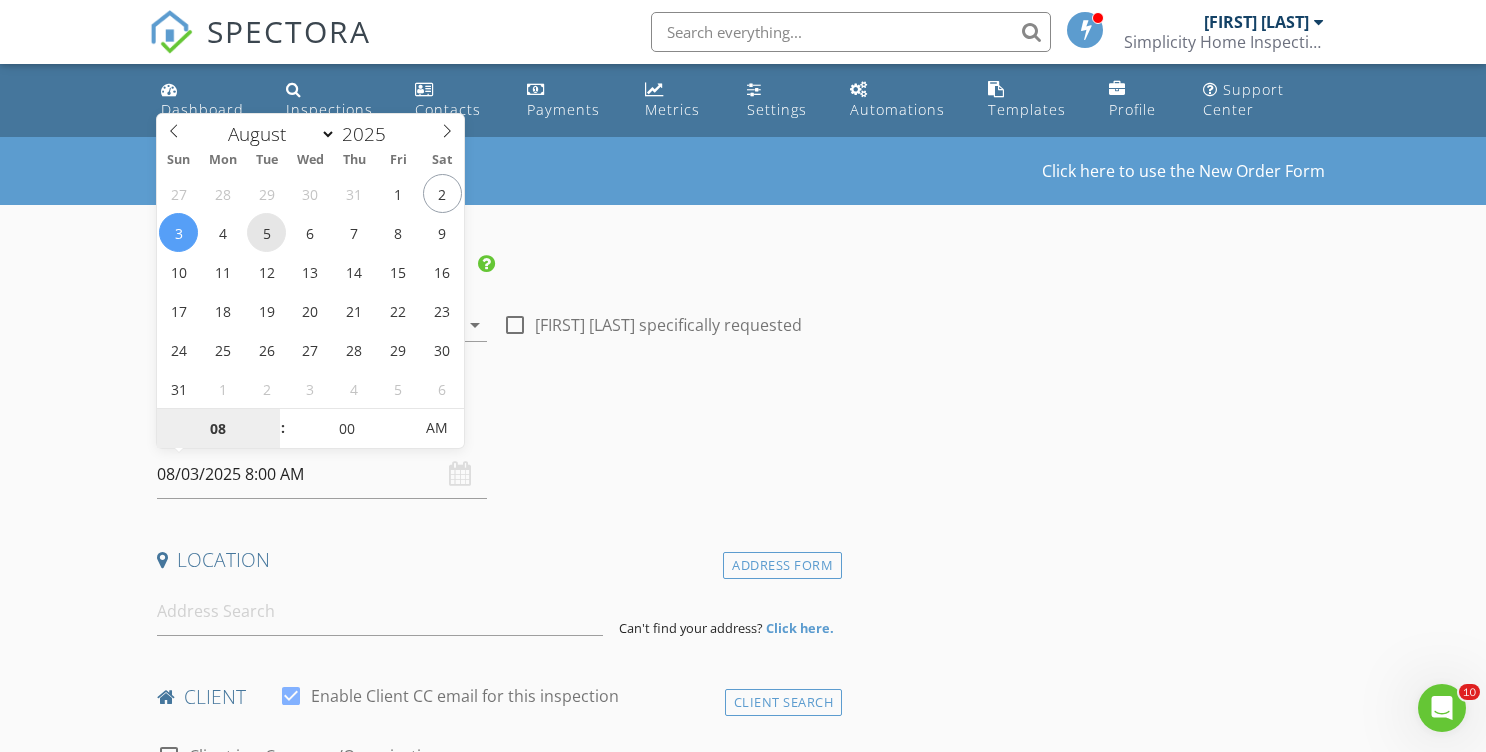 type on "08/05/2025 8:00 AM" 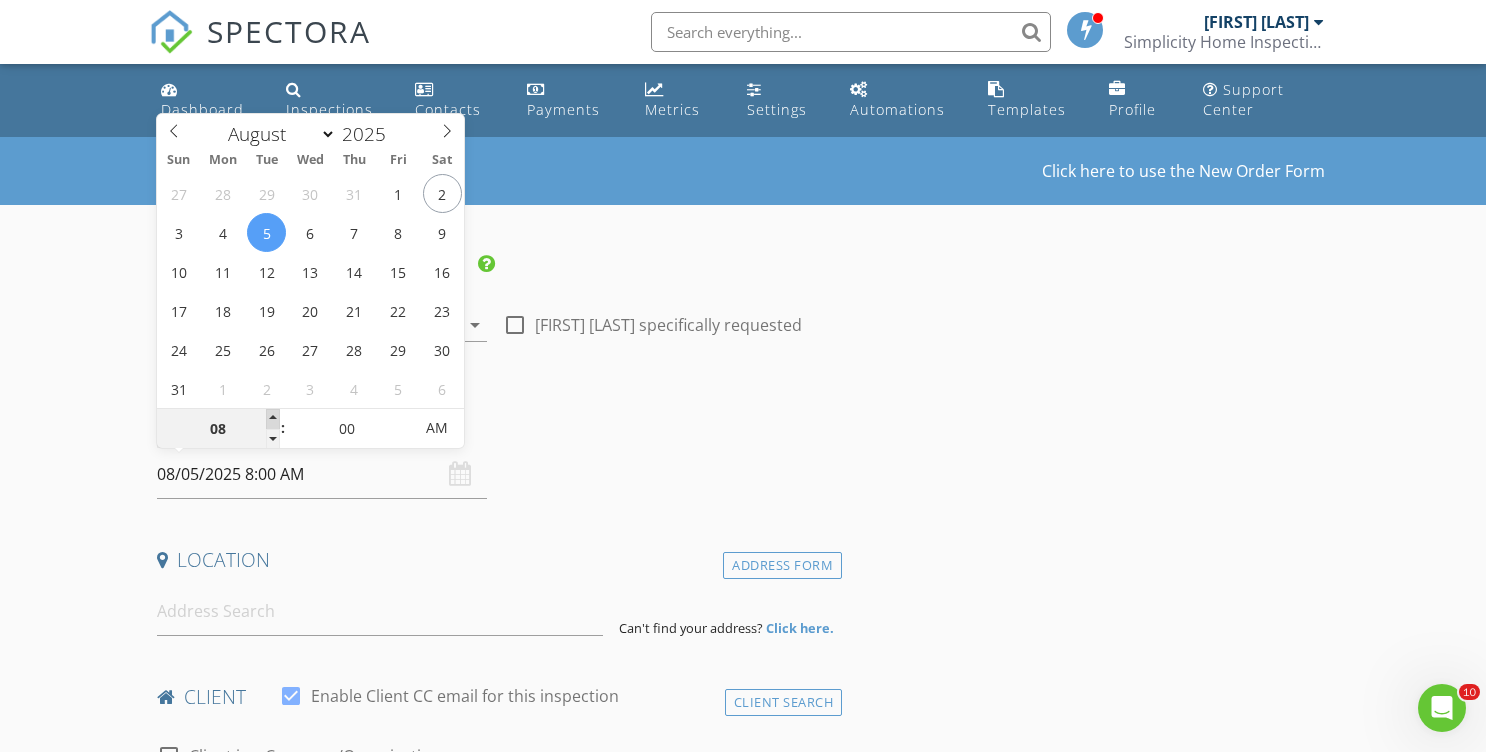 type on "09" 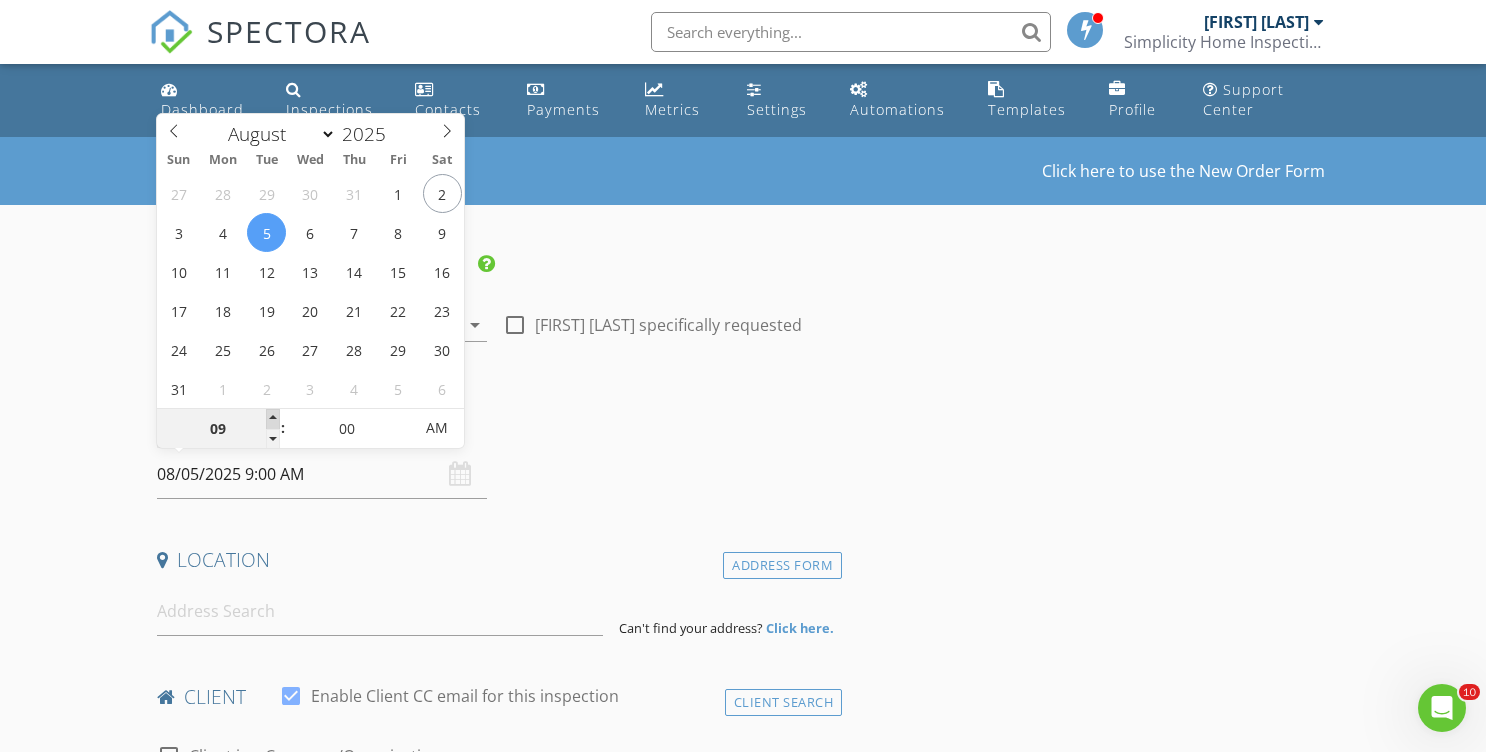 click at bounding box center [273, 419] 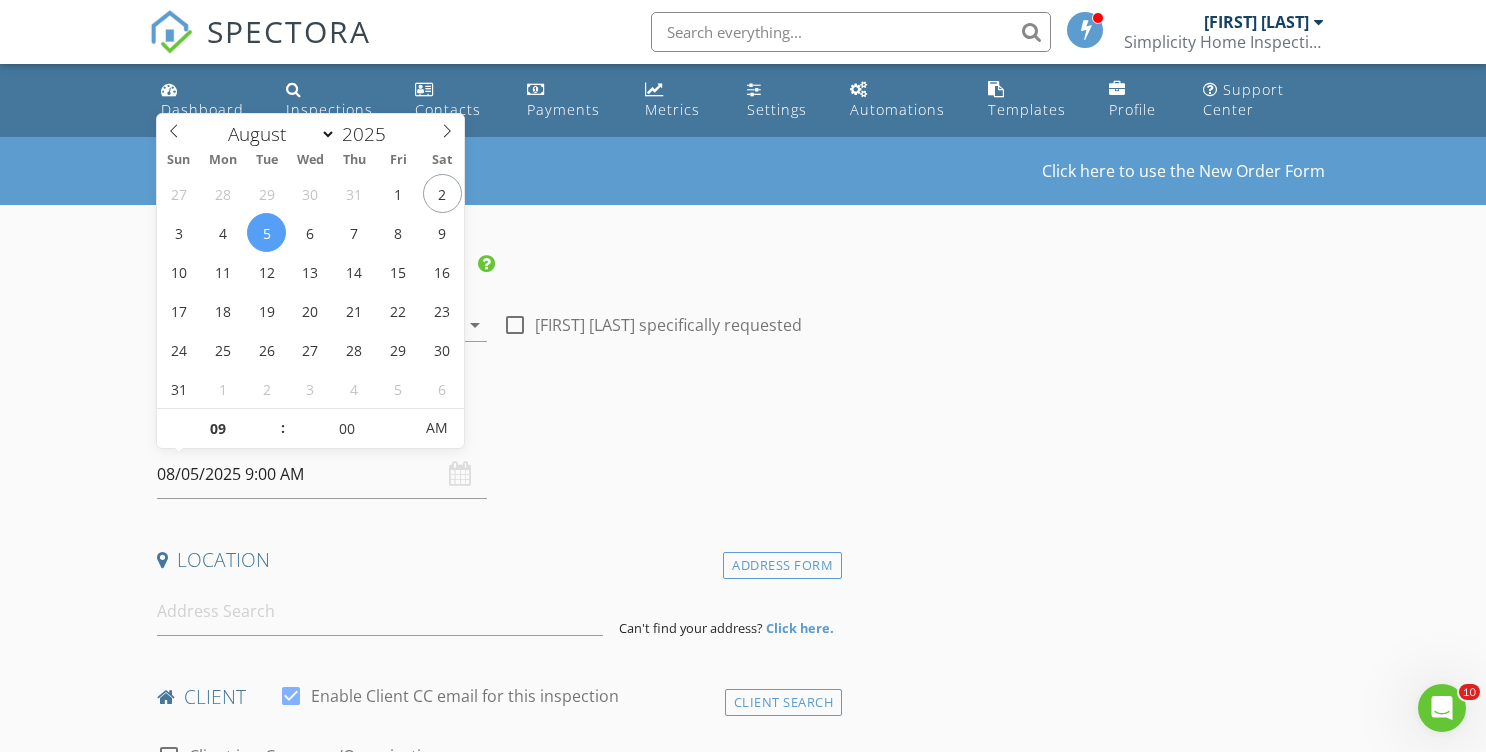 click on "New Inspection
Click here to use the New Order Form
INSPECTOR(S)
check_box   Dan Stansell   PRIMARY   Dan Stansell arrow_drop_down   check_box_outline_blank Dan Stansell specifically requested
Date/Time
08/05/2025 9:00 AM
Location
Address Form       Can't find your address?   Click here.
client
check_box Enable Client CC email for this inspection   Client Search     check_box_outline_blank Client is a Company/Organization     First Name   Last Name   Email   CC Email   Phone           Notes   Private Notes
ADD ADDITIONAL client
SERVICES
check_box_outline_blank   Full Home Inspection    check_box_outline_blank   Radon Test   Radon Level Test check_box_outline_blank   Wood Destroying Insect Inspection   check_box_outline_blank   Follow Up Inspection     New Service" at bounding box center (743, 1687) 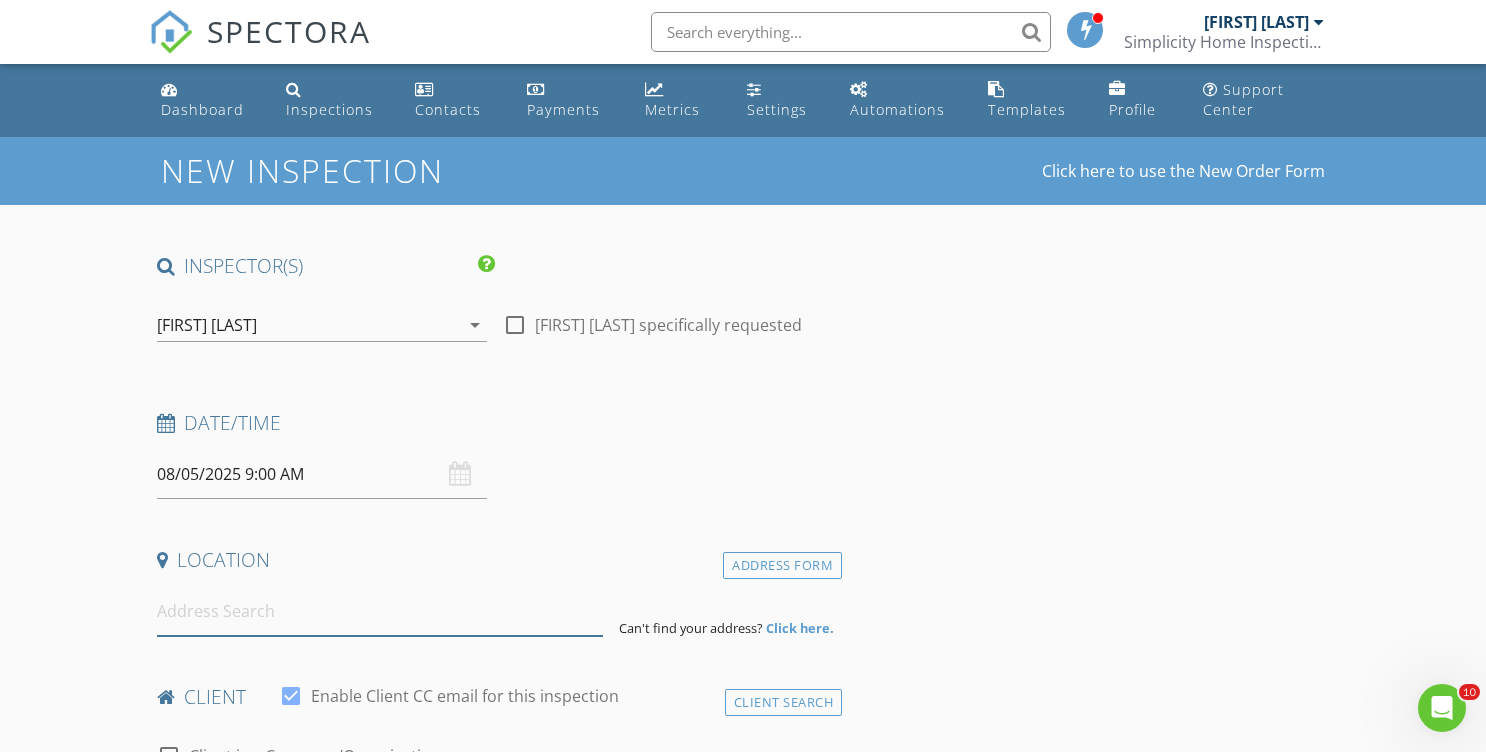 click at bounding box center (380, 611) 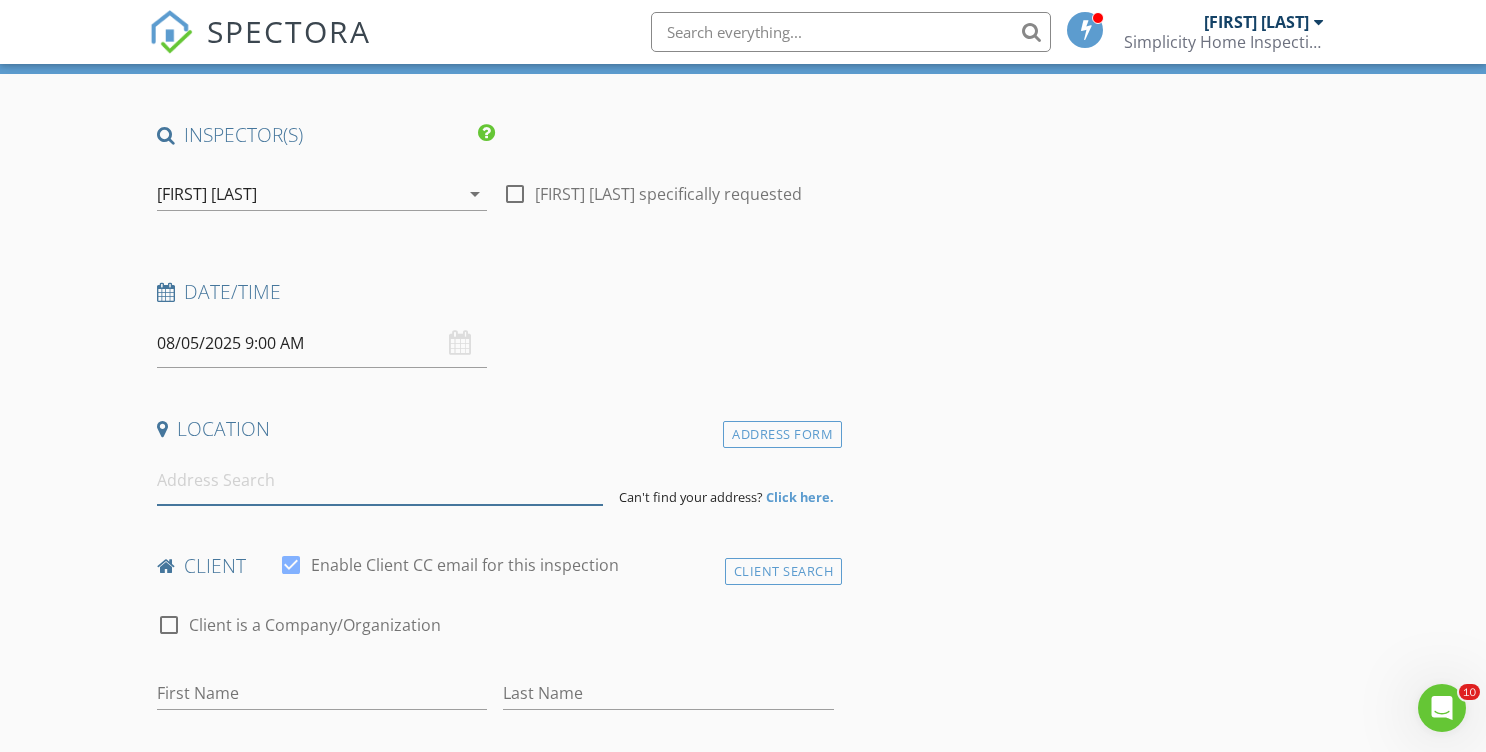 scroll, scrollTop: 136, scrollLeft: 0, axis: vertical 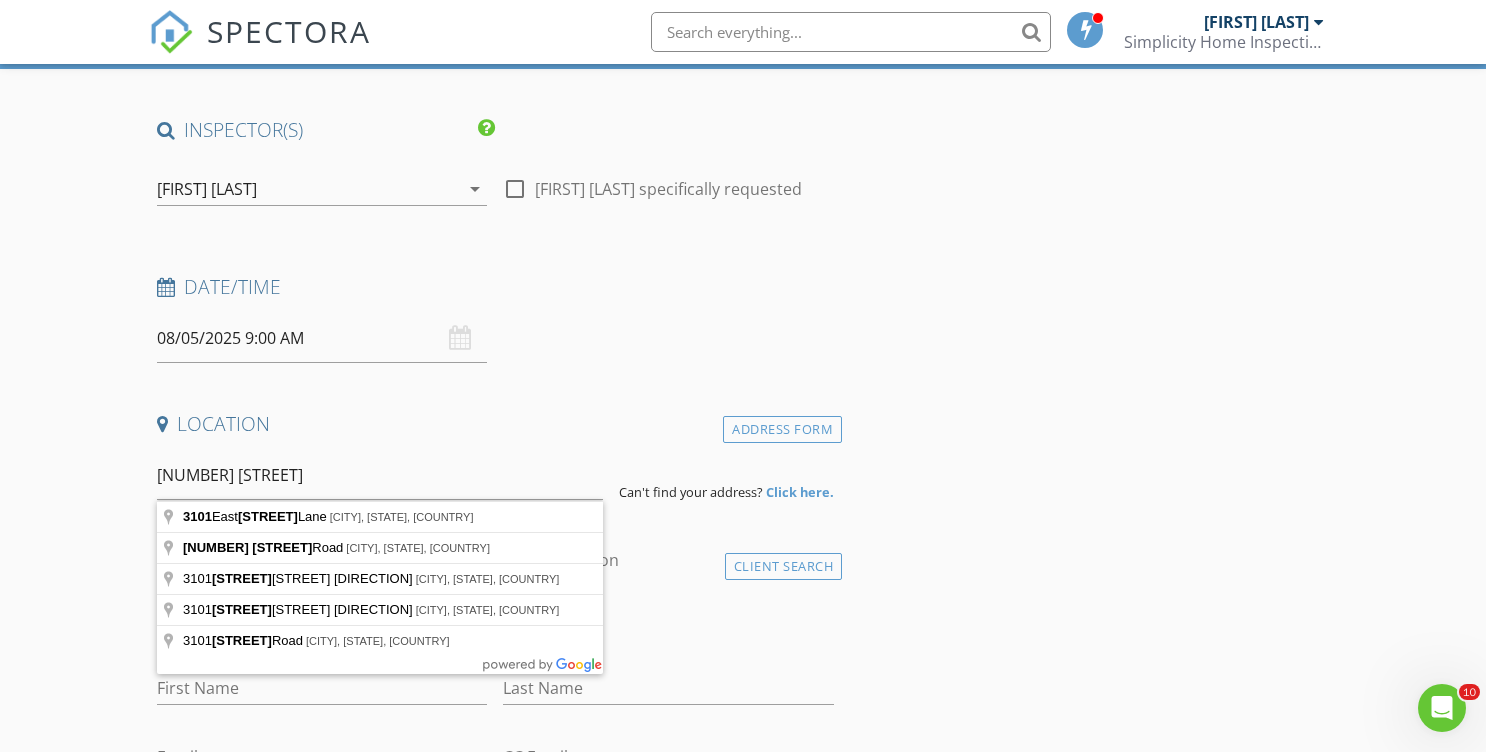 type on "3101 East Leffel Lane, Springfield, OH, USA" 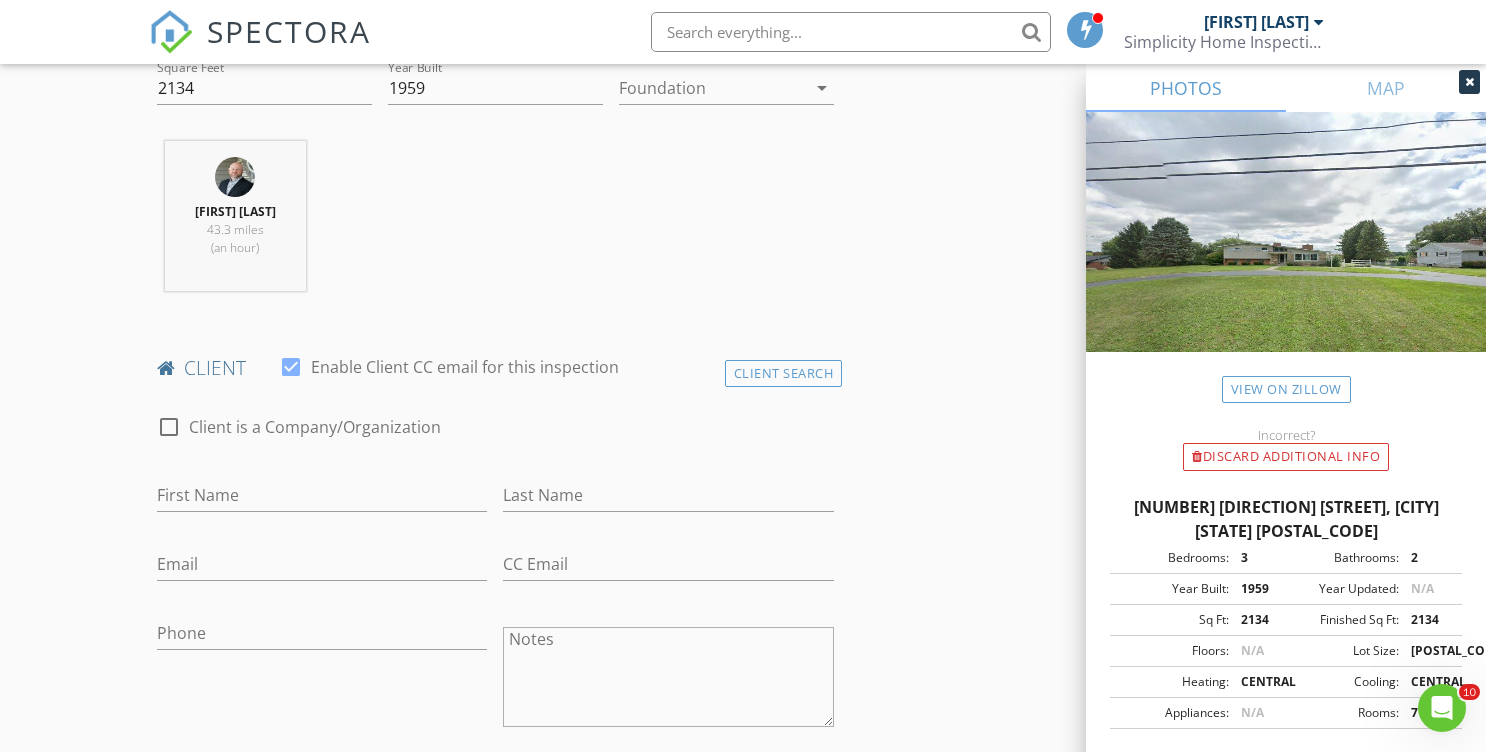 scroll, scrollTop: 742, scrollLeft: 0, axis: vertical 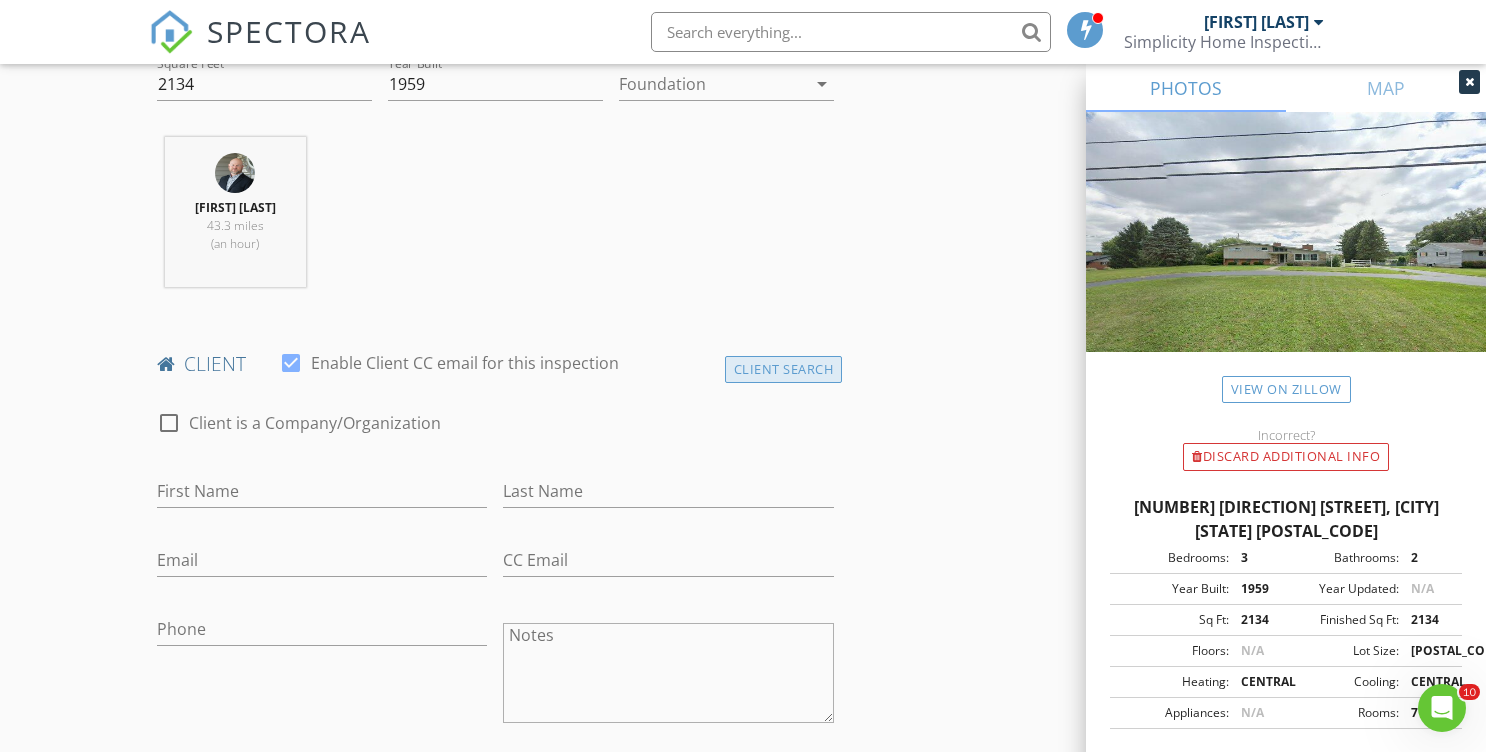 click on "Client Search" at bounding box center [784, 369] 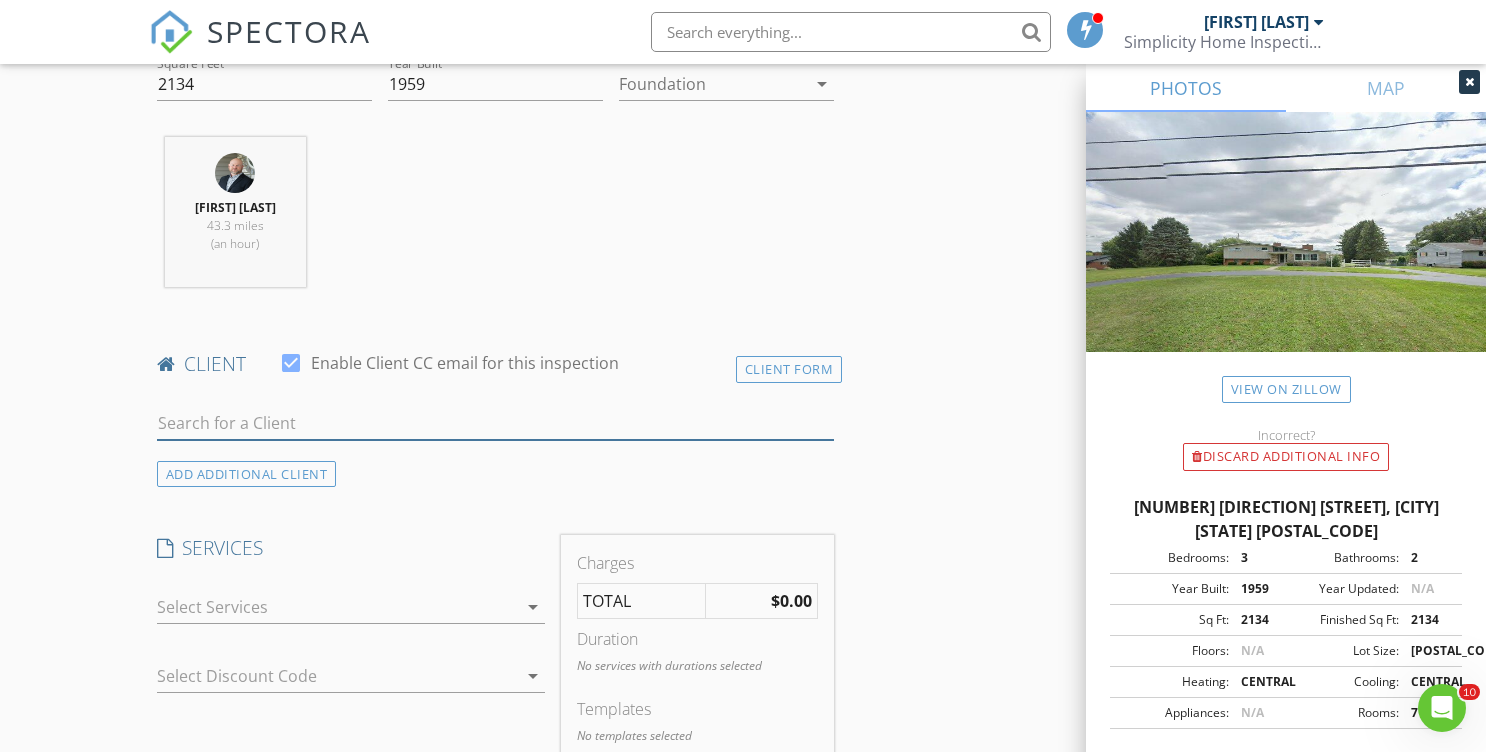 click at bounding box center [495, 423] 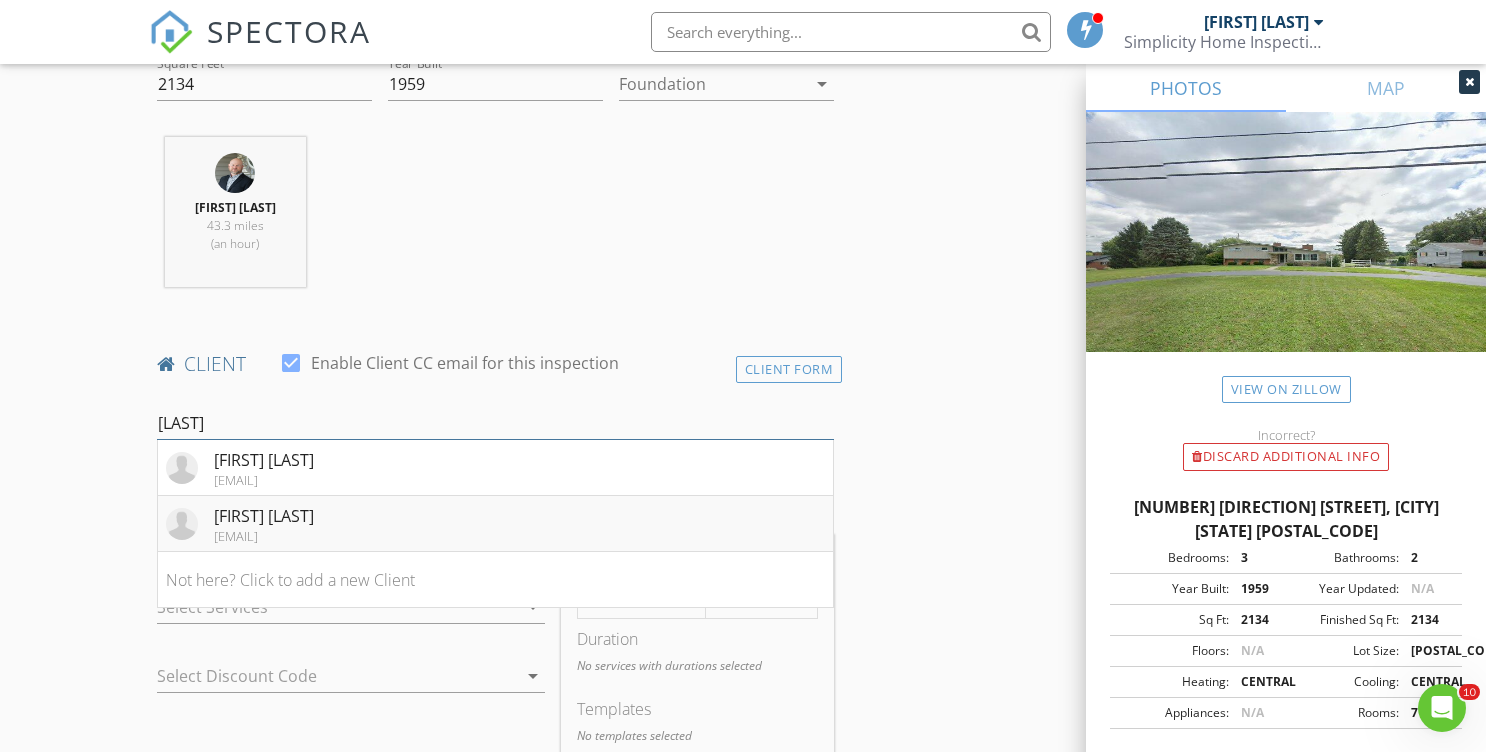 type on "karabino" 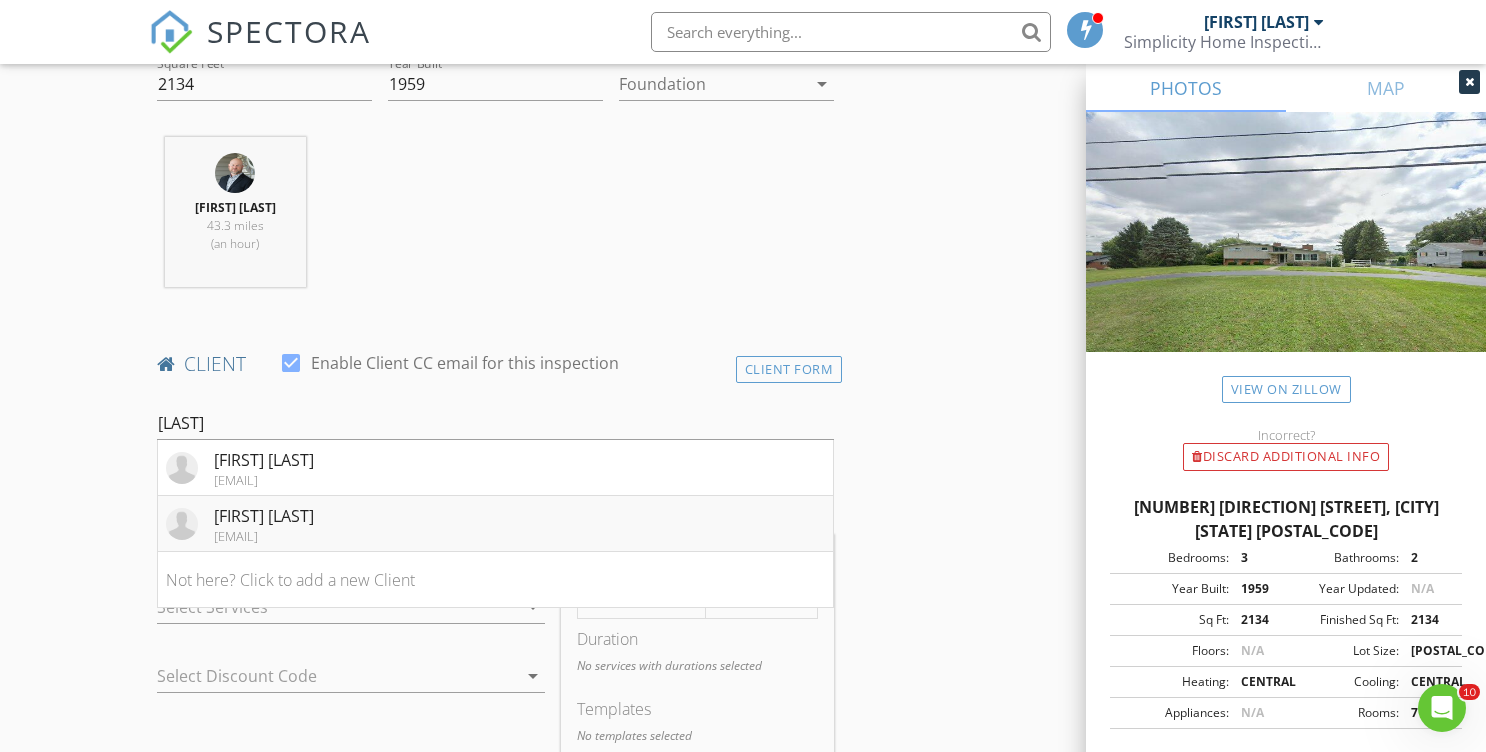 click on "Dawn Karabinos" at bounding box center [264, 516] 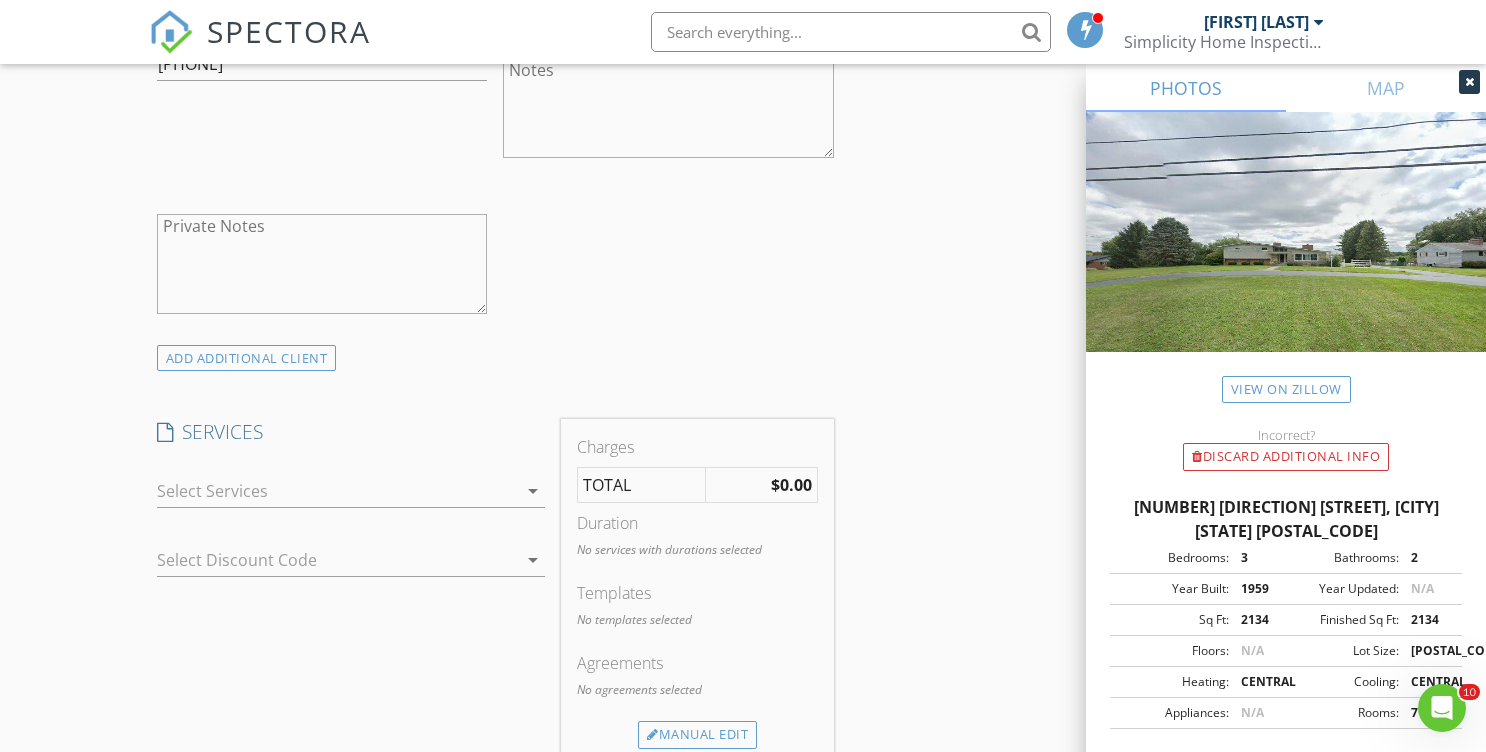 scroll, scrollTop: 1330, scrollLeft: 0, axis: vertical 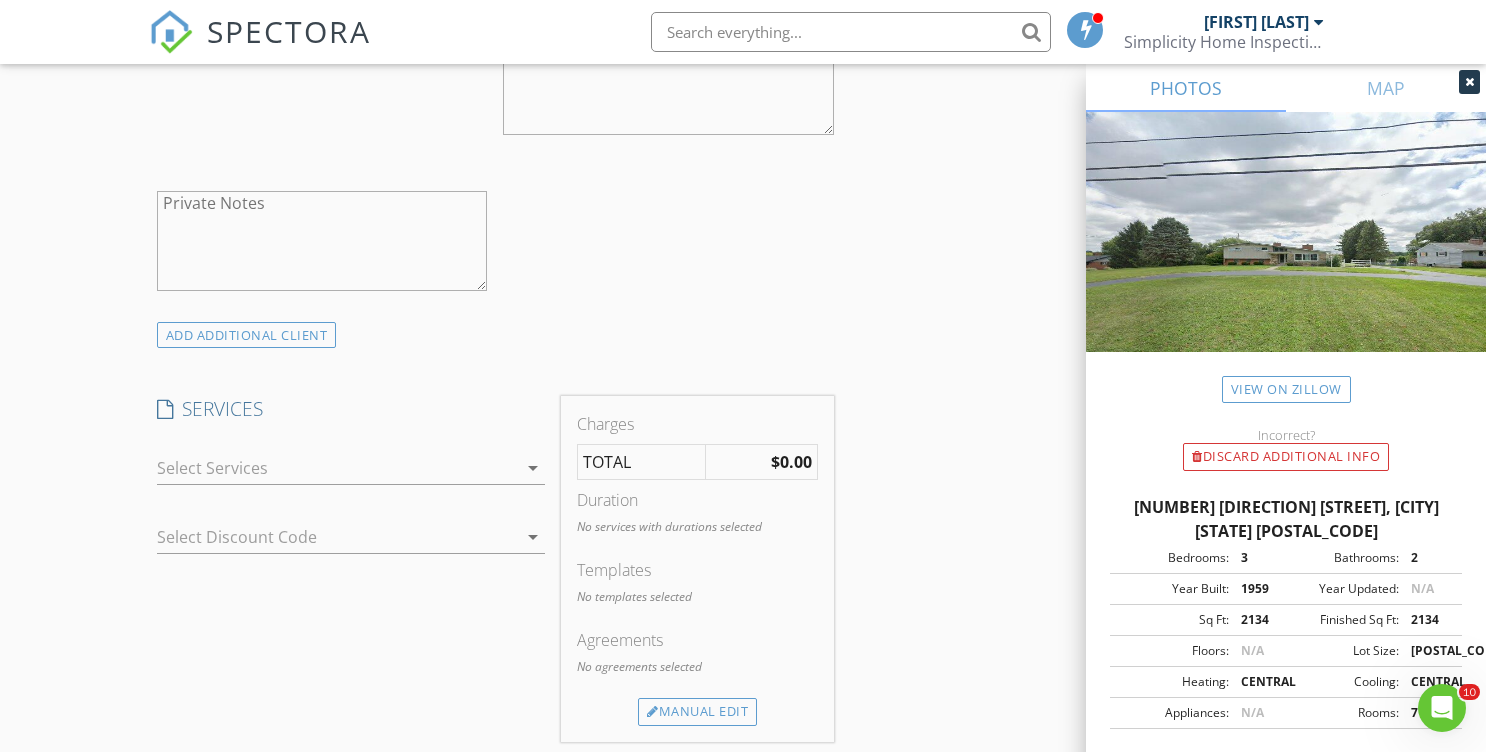 click at bounding box center [337, 468] 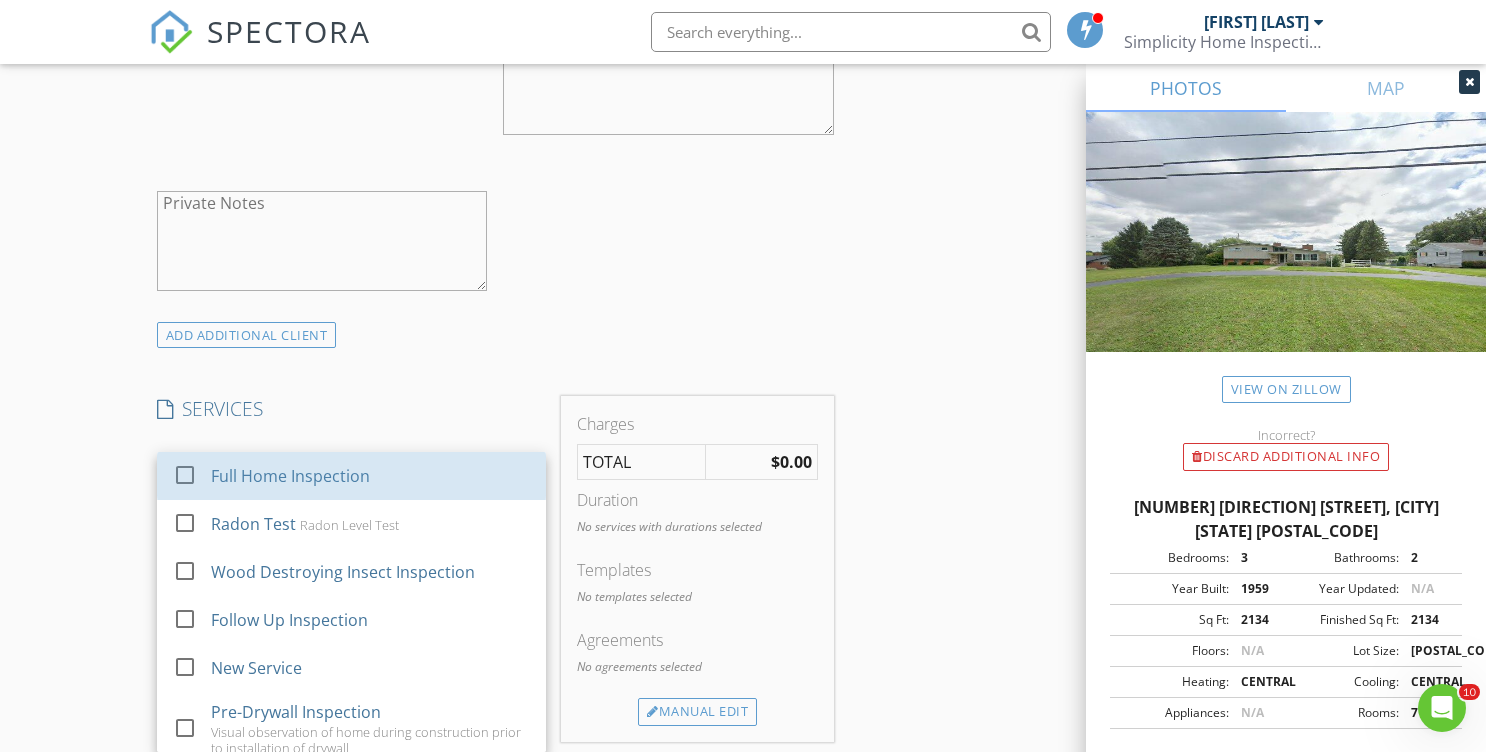 click on "Full Home Inspection" at bounding box center (289, 476) 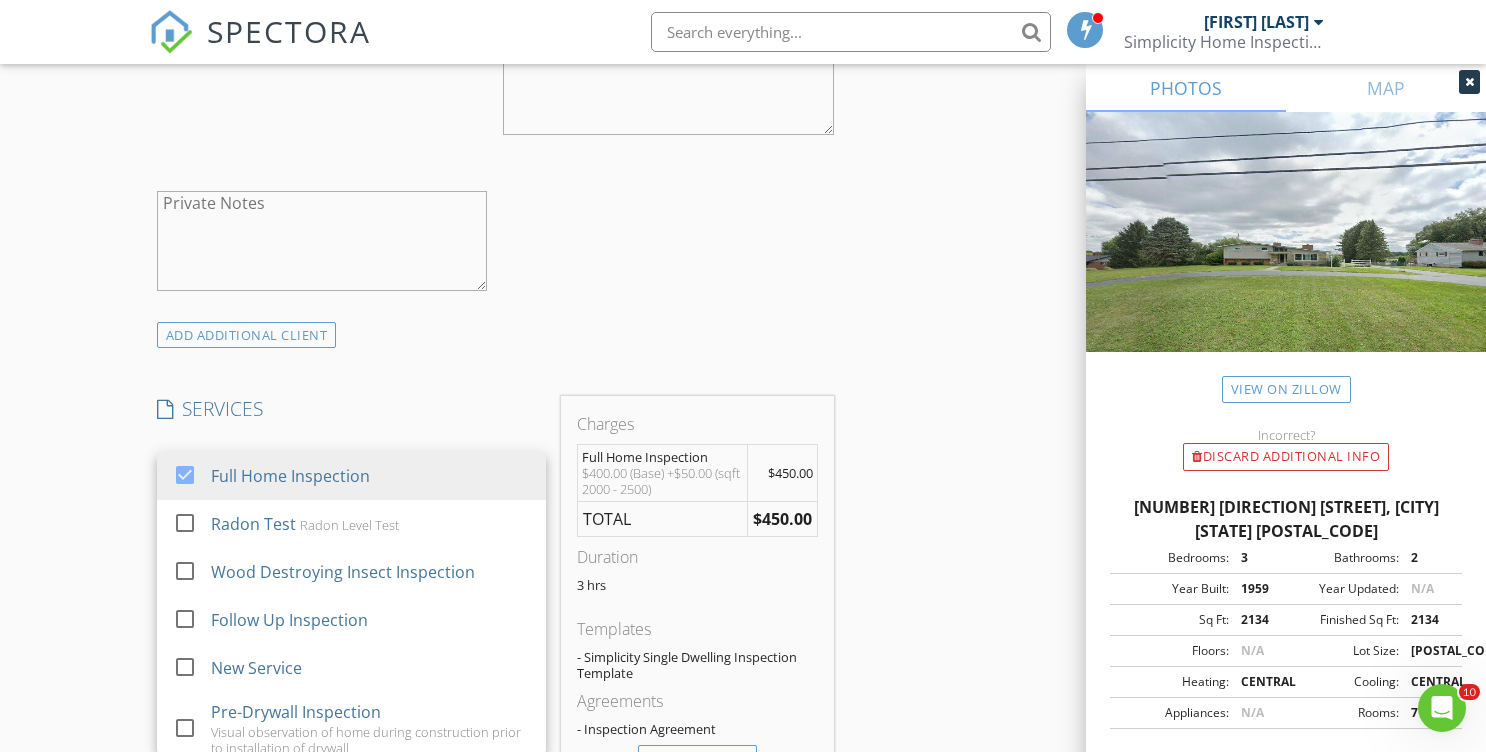 click on "INSPECTOR(S)
check_box   Dan Stansell   PRIMARY   Dan Stansell arrow_drop_down   check_box_outline_blank Dan Stansell specifically requested
Date/Time
08/05/2025 9:00 AM
Location
Address Search       Address 3101 E Leffel Ln   Unit   City Springfield   State OH   Zip 45505   County Clark     Square Feet 2134   Year Built 1959   Foundation arrow_drop_down     Dan Stansell     43.3 miles     (an hour)
client
check_box Enable Client CC email for this inspection   Client Search     check_box_outline_blank Client is a Company/Organization     First Name Dawn   Last Name Karabinos   Email dawniedepp@yahoo.com   CC Email   Phone 614 216 6816           Notes   Private Notes
ADD ADDITIONAL client
SERVICES
check_box   Full Home Inspection    check_box_outline_blank   Radon Test" at bounding box center [743, 619] 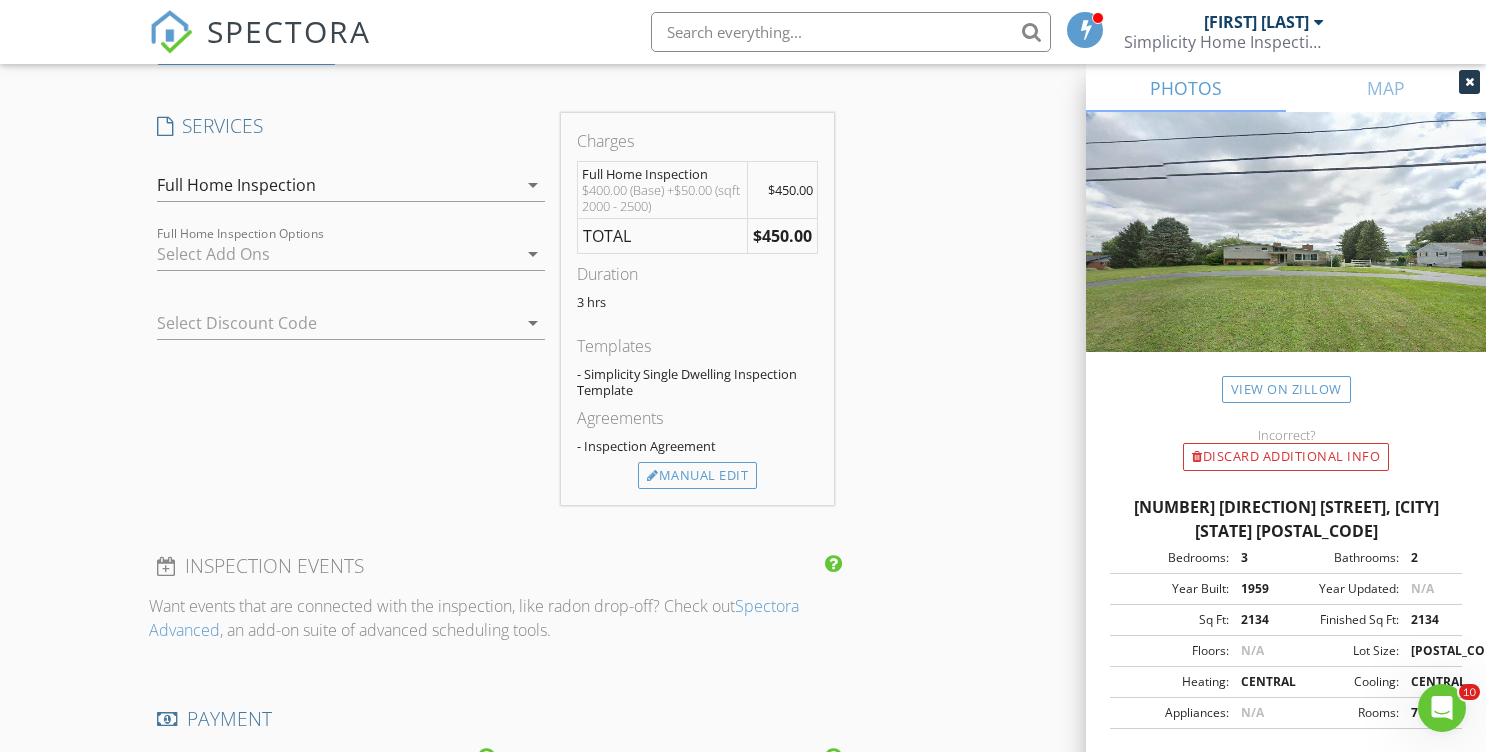 scroll, scrollTop: 1664, scrollLeft: 0, axis: vertical 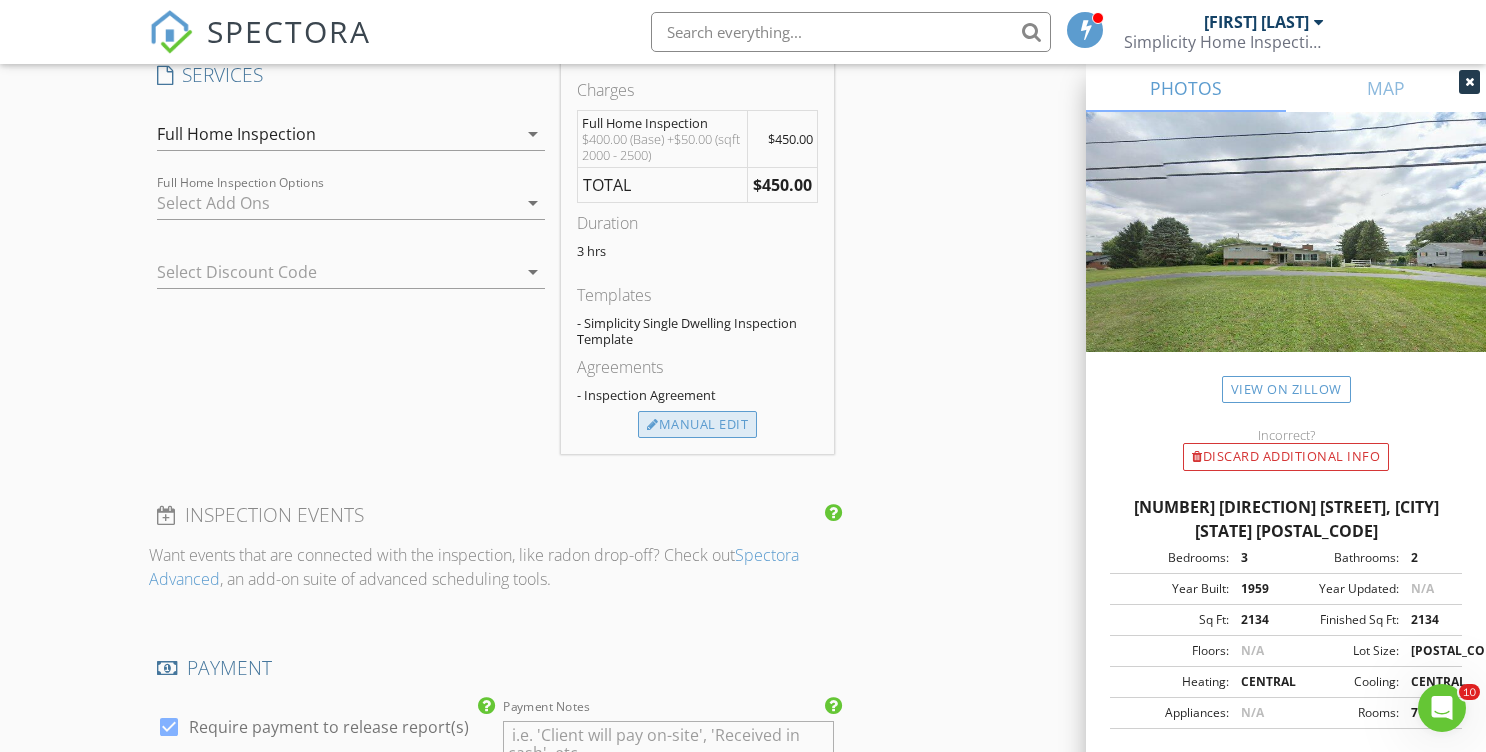 click on "Manual Edit" at bounding box center [697, 425] 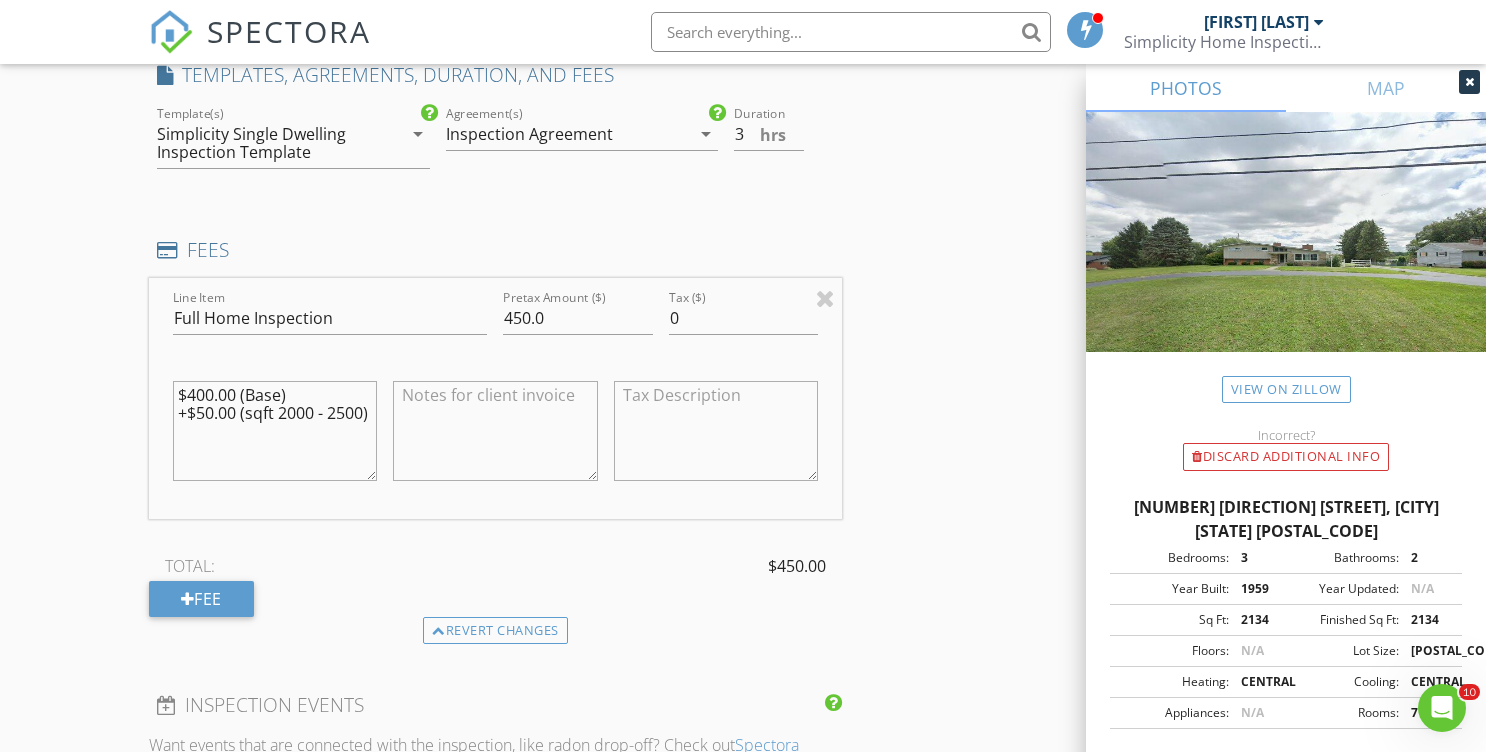 click on "$450.00" at bounding box center (797, 566) 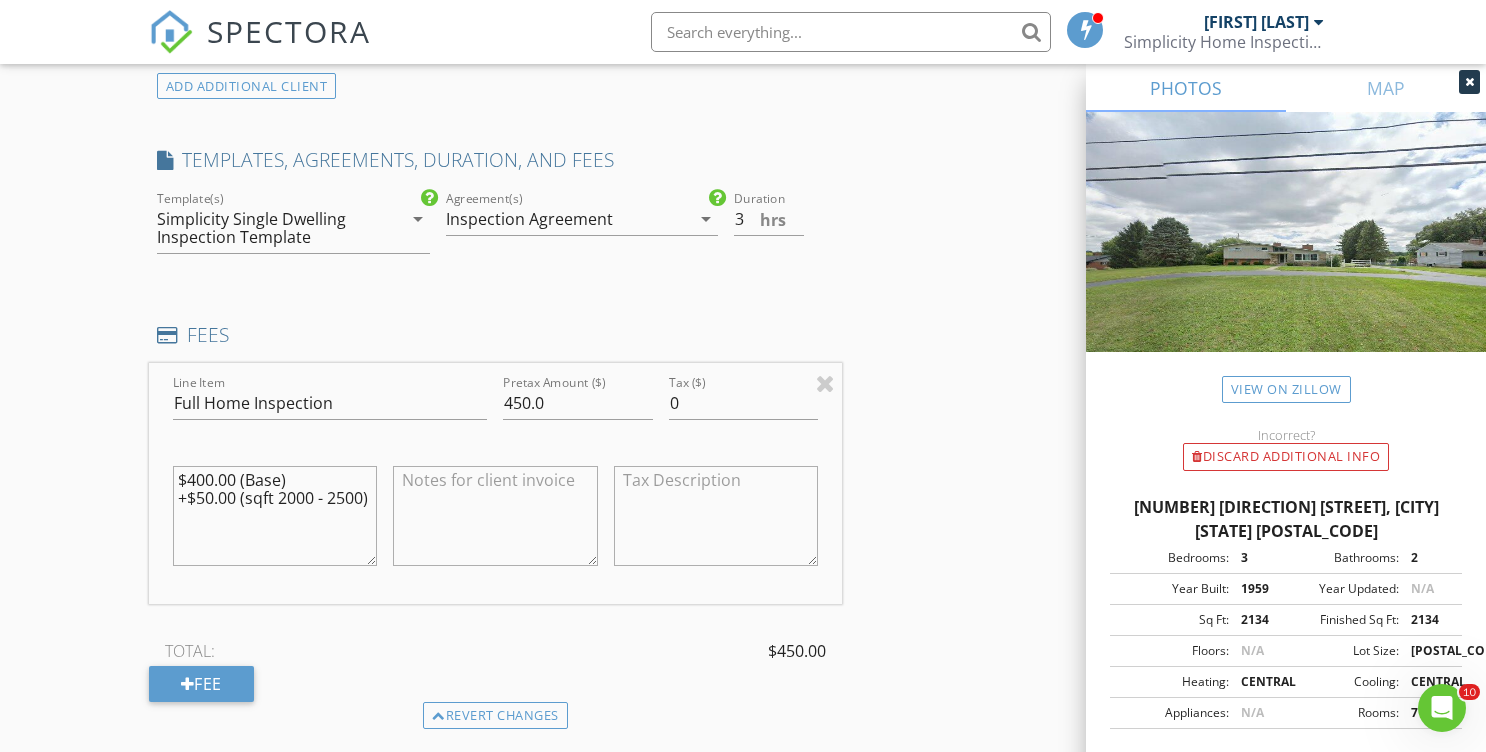 scroll, scrollTop: 1571, scrollLeft: 0, axis: vertical 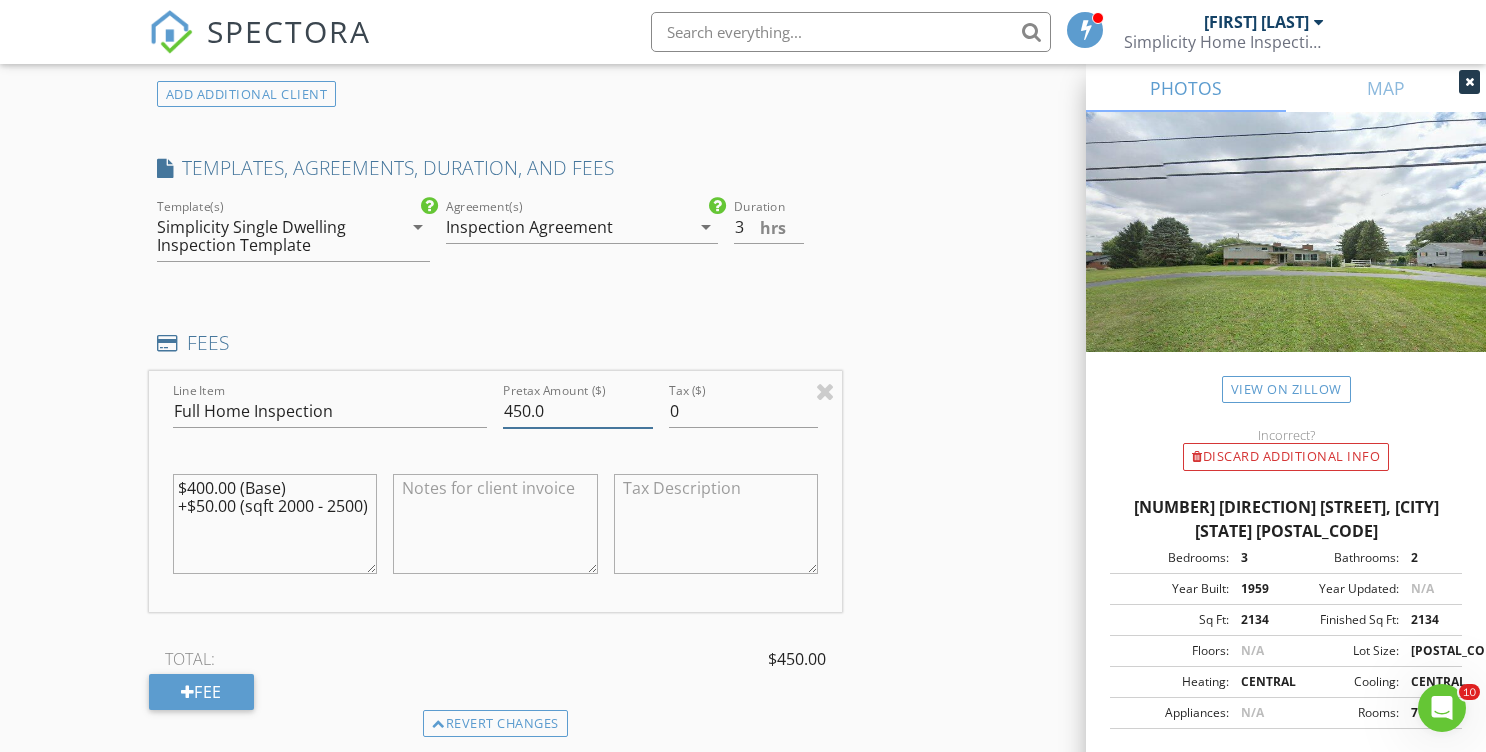 click on "450.0" at bounding box center [577, 411] 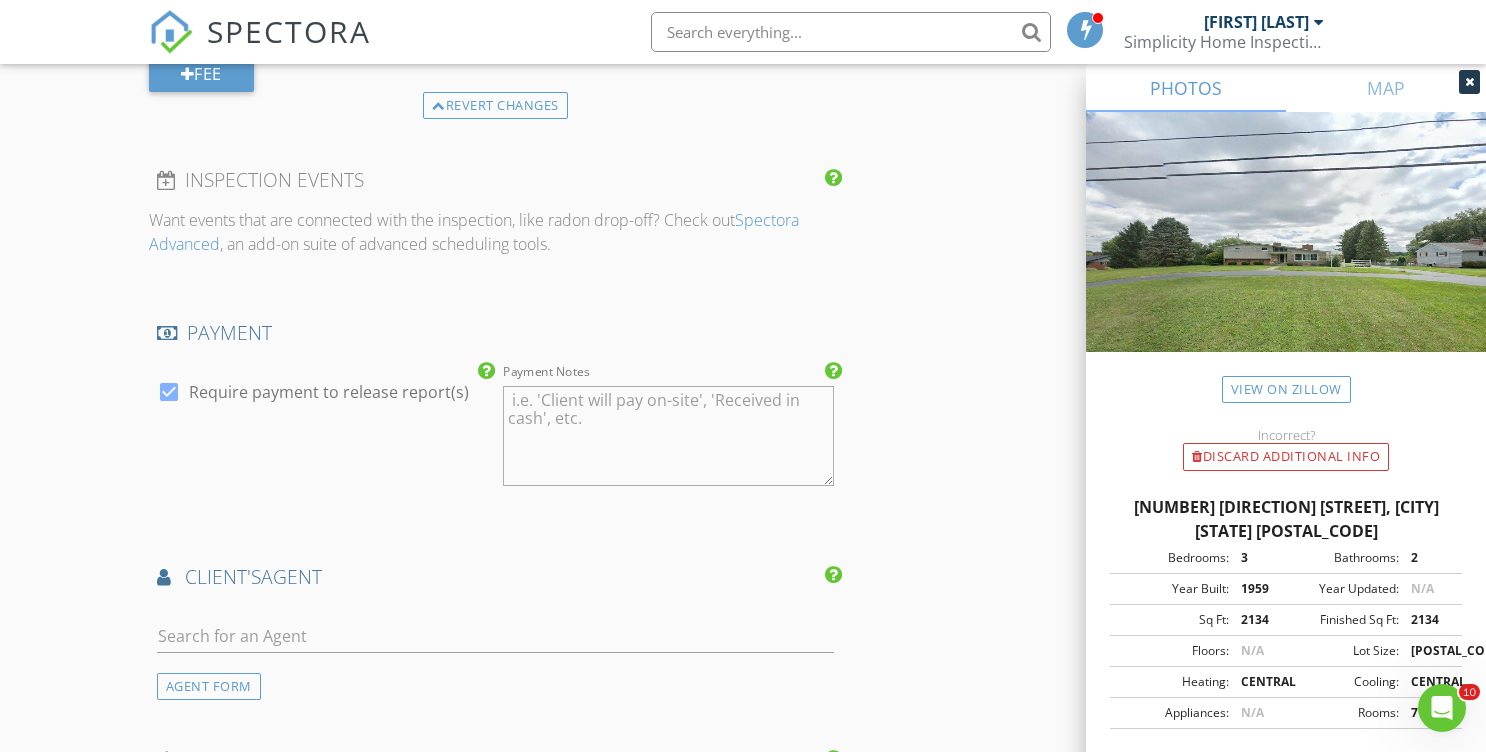 scroll, scrollTop: 2281, scrollLeft: 0, axis: vertical 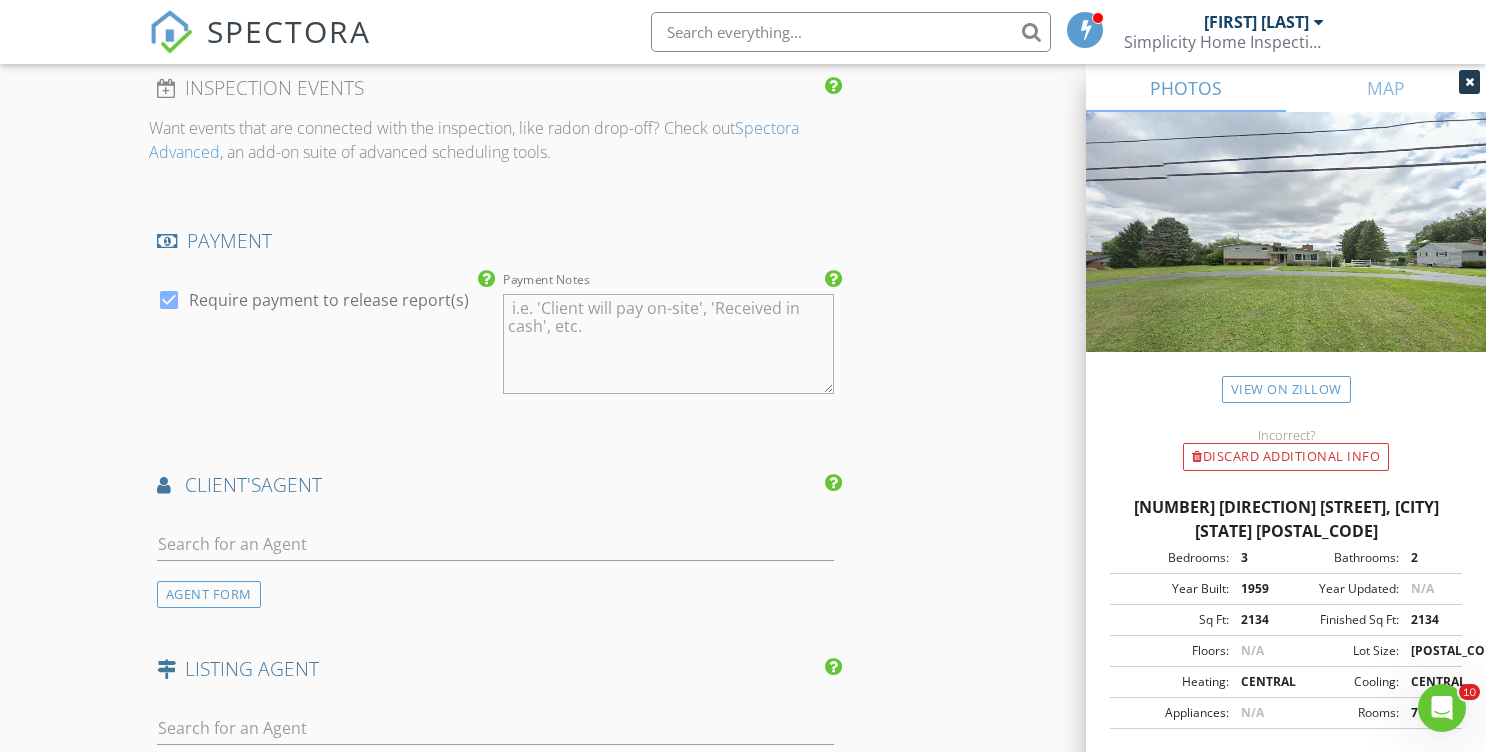 type on "475.0" 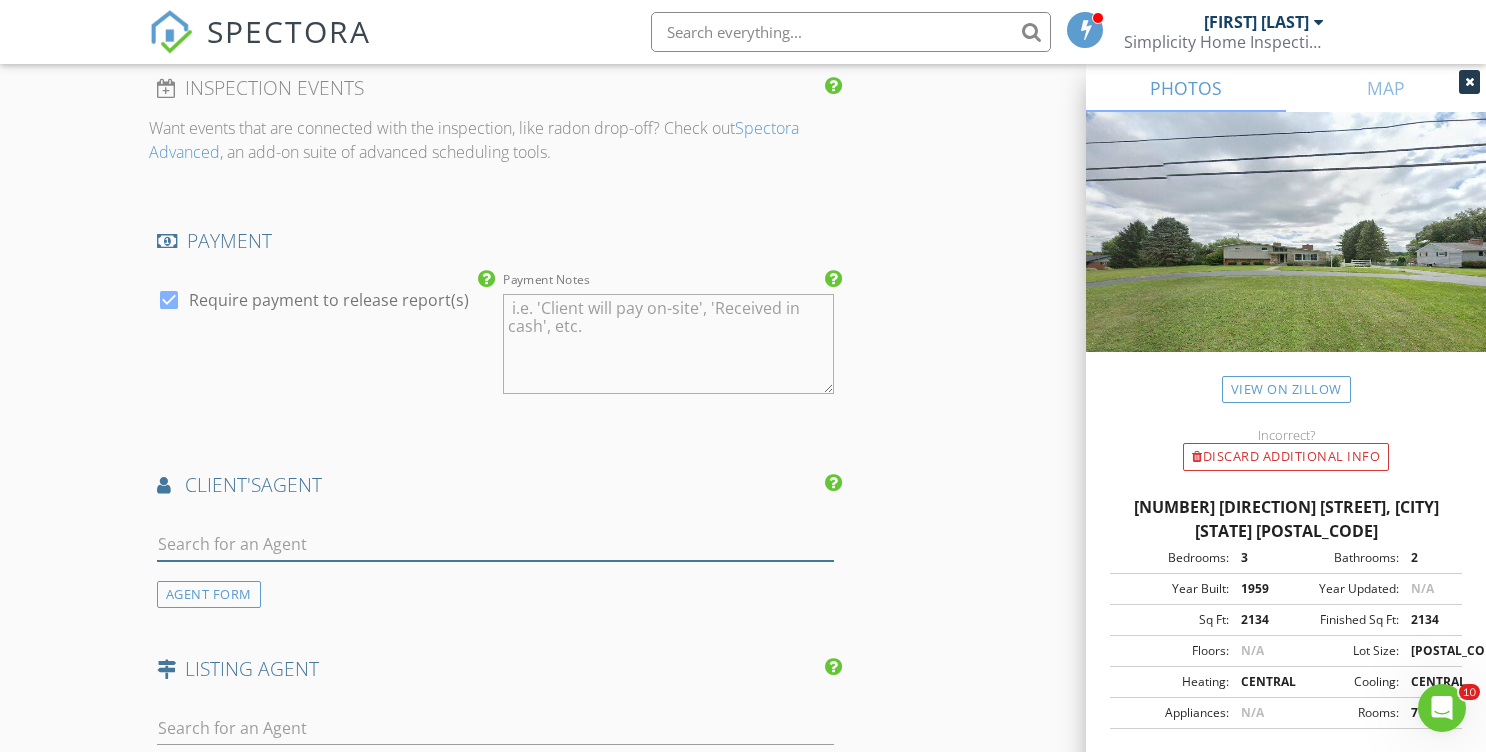 click at bounding box center [495, 544] 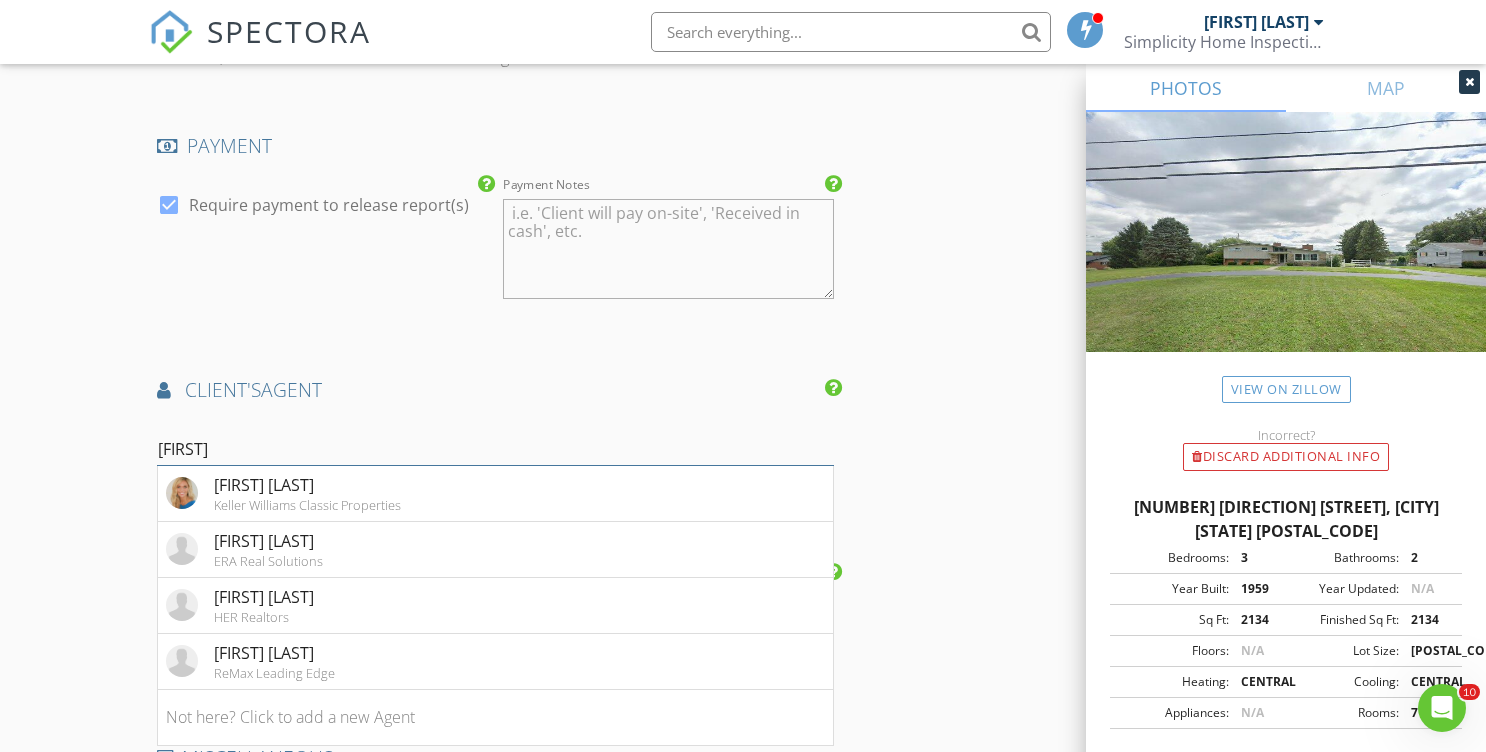 scroll, scrollTop: 2387, scrollLeft: 0, axis: vertical 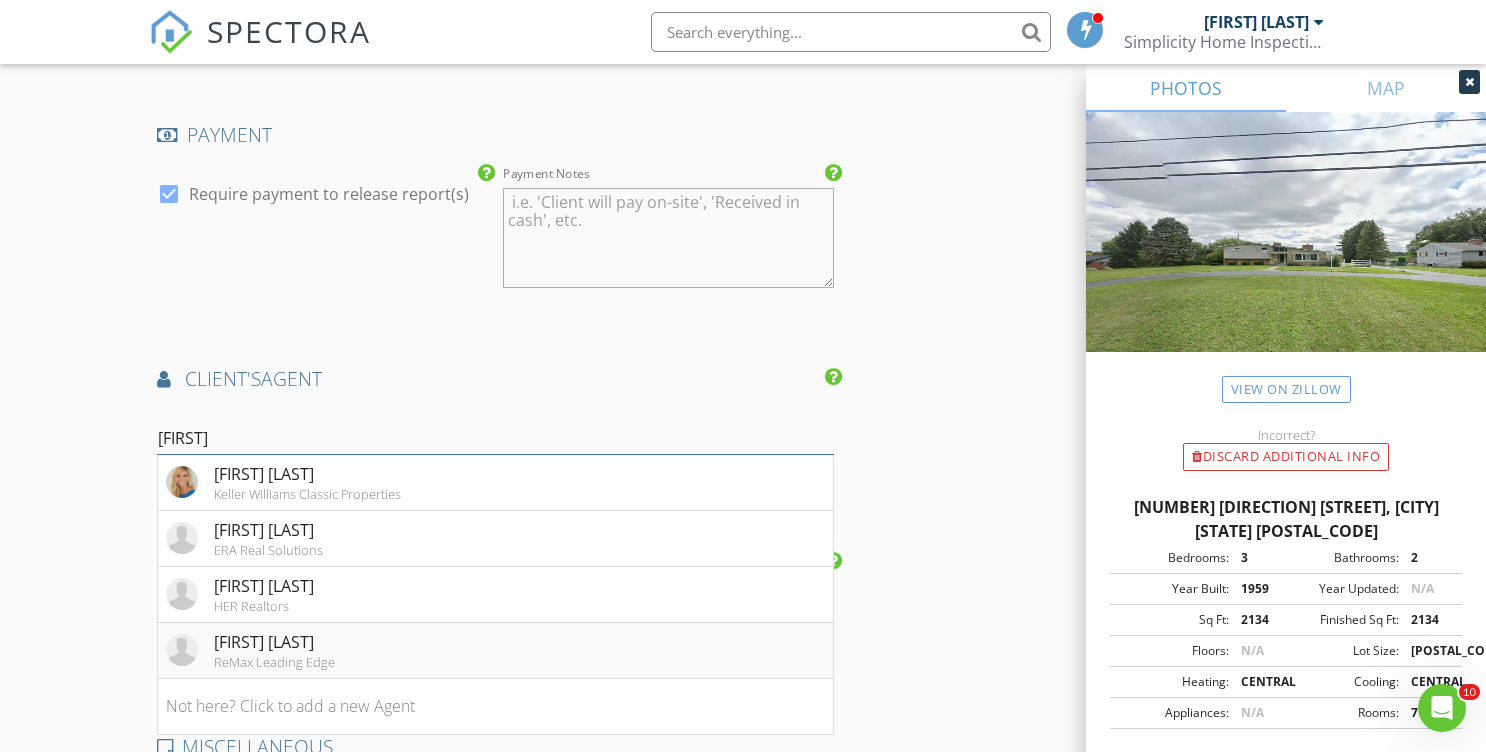 type on "alex" 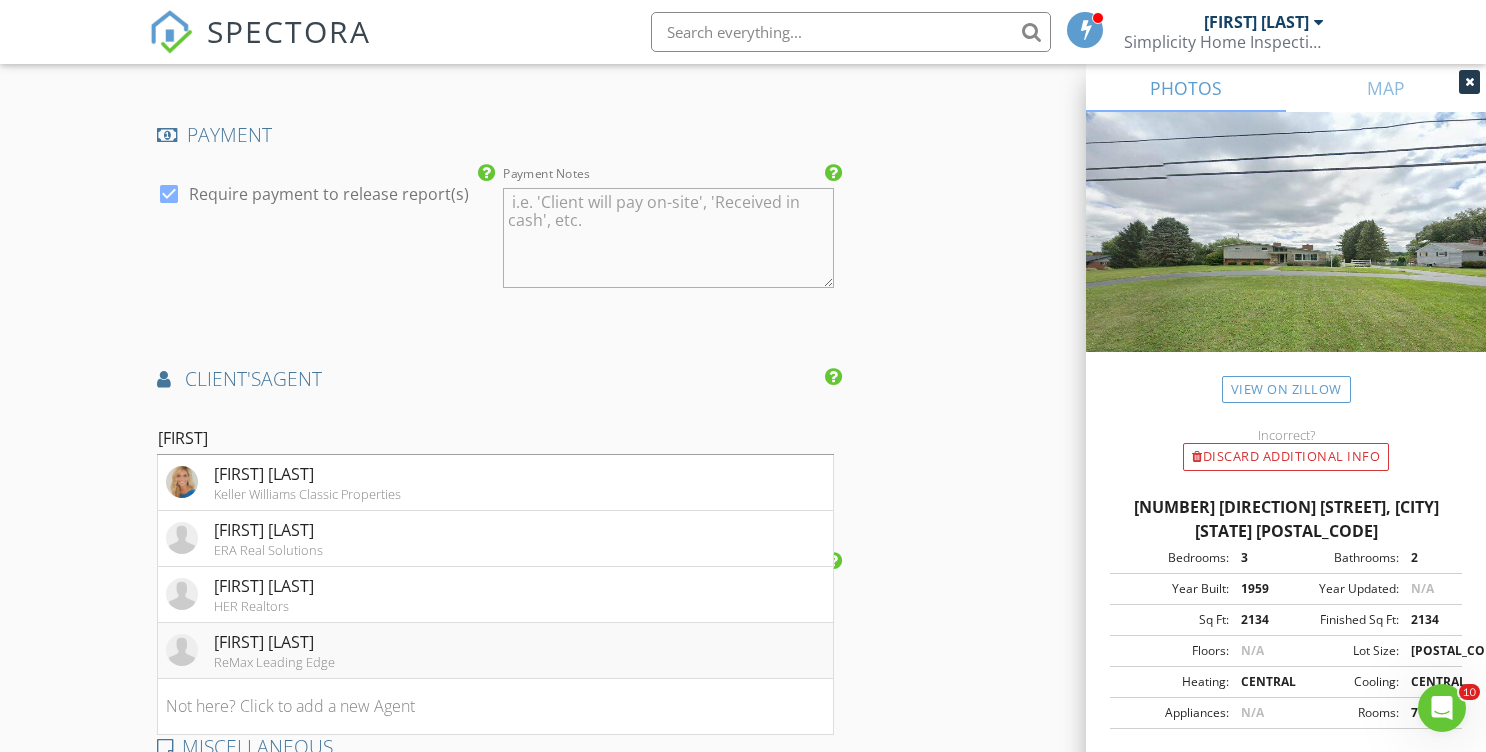 click on "Alexander Homer" at bounding box center (274, 642) 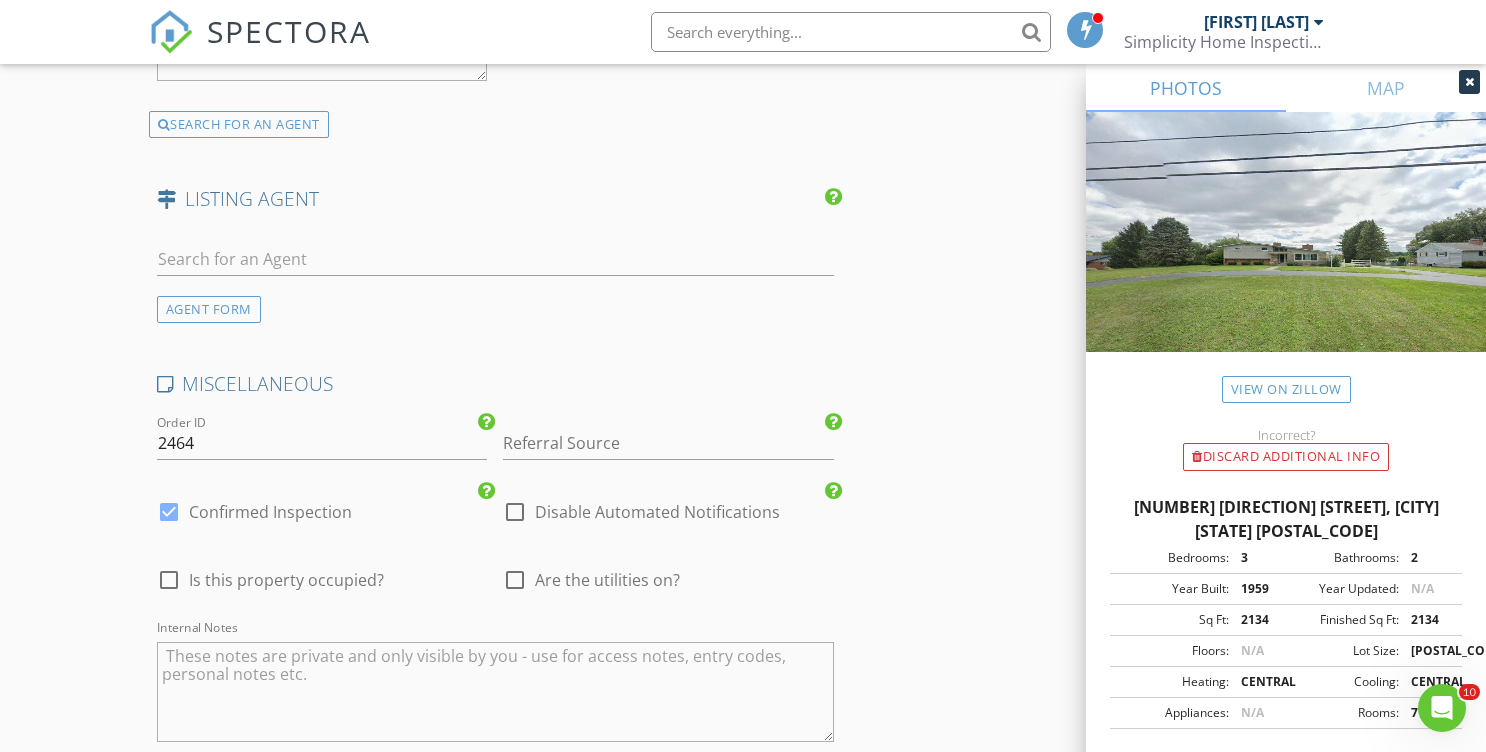 scroll, scrollTop: 3240, scrollLeft: 0, axis: vertical 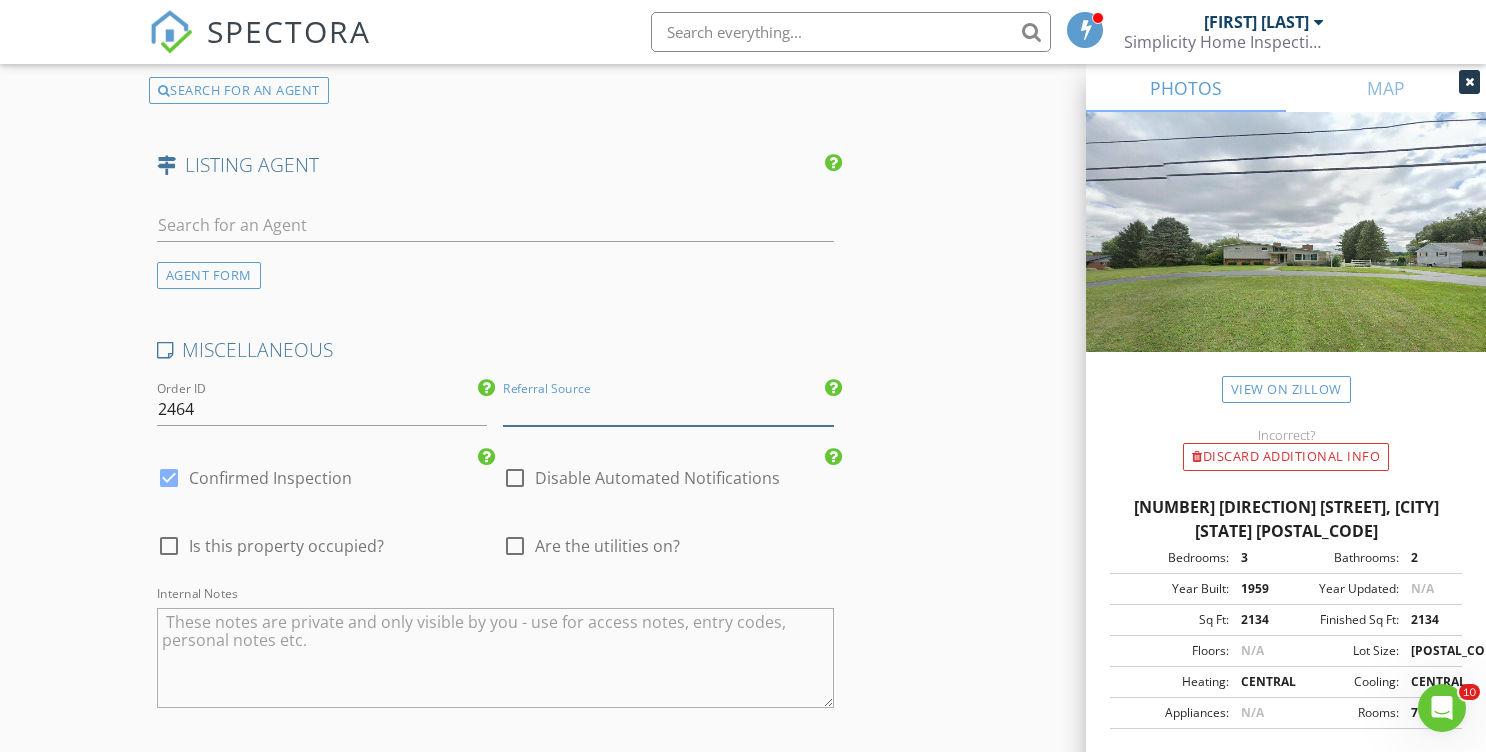 click at bounding box center [668, 409] 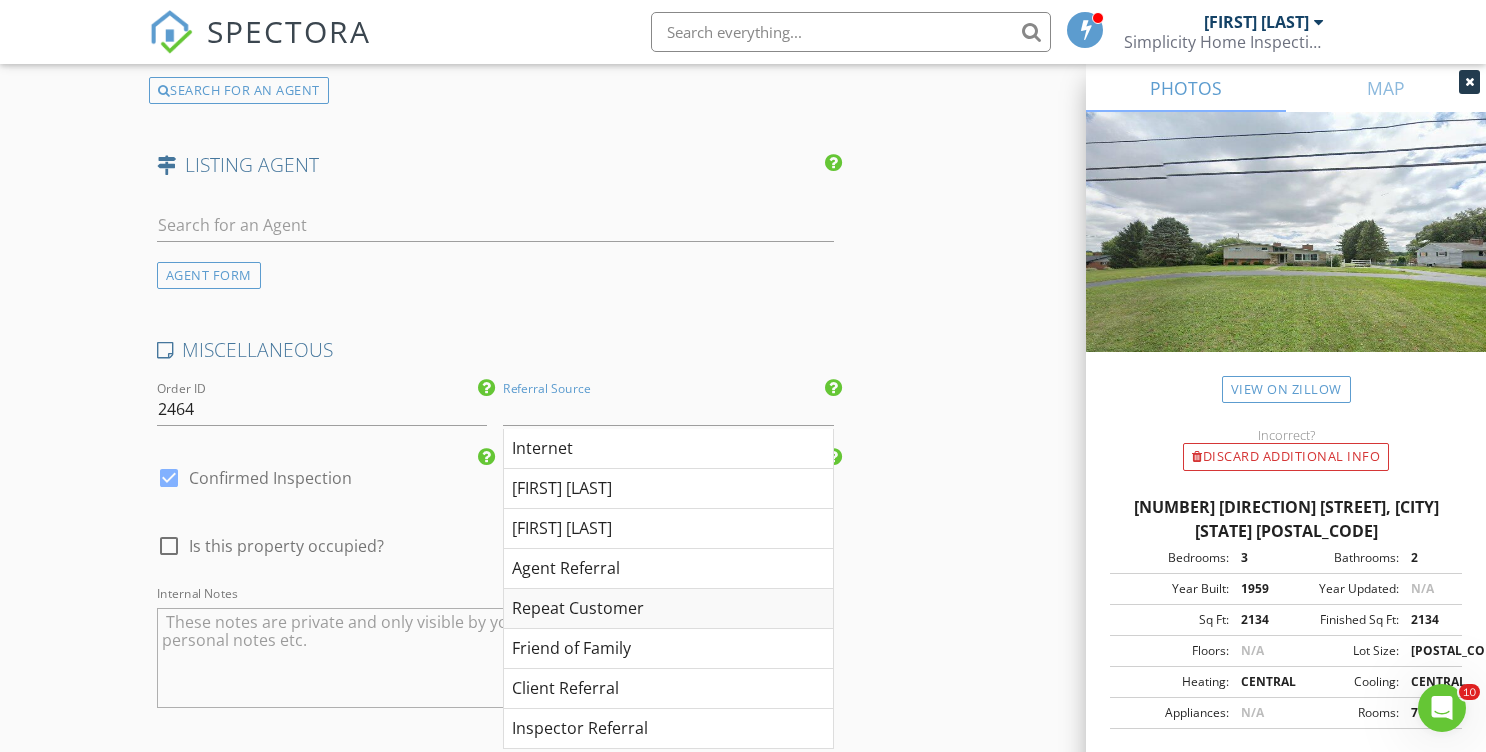 click on "Repeat Customer" at bounding box center (668, 609) 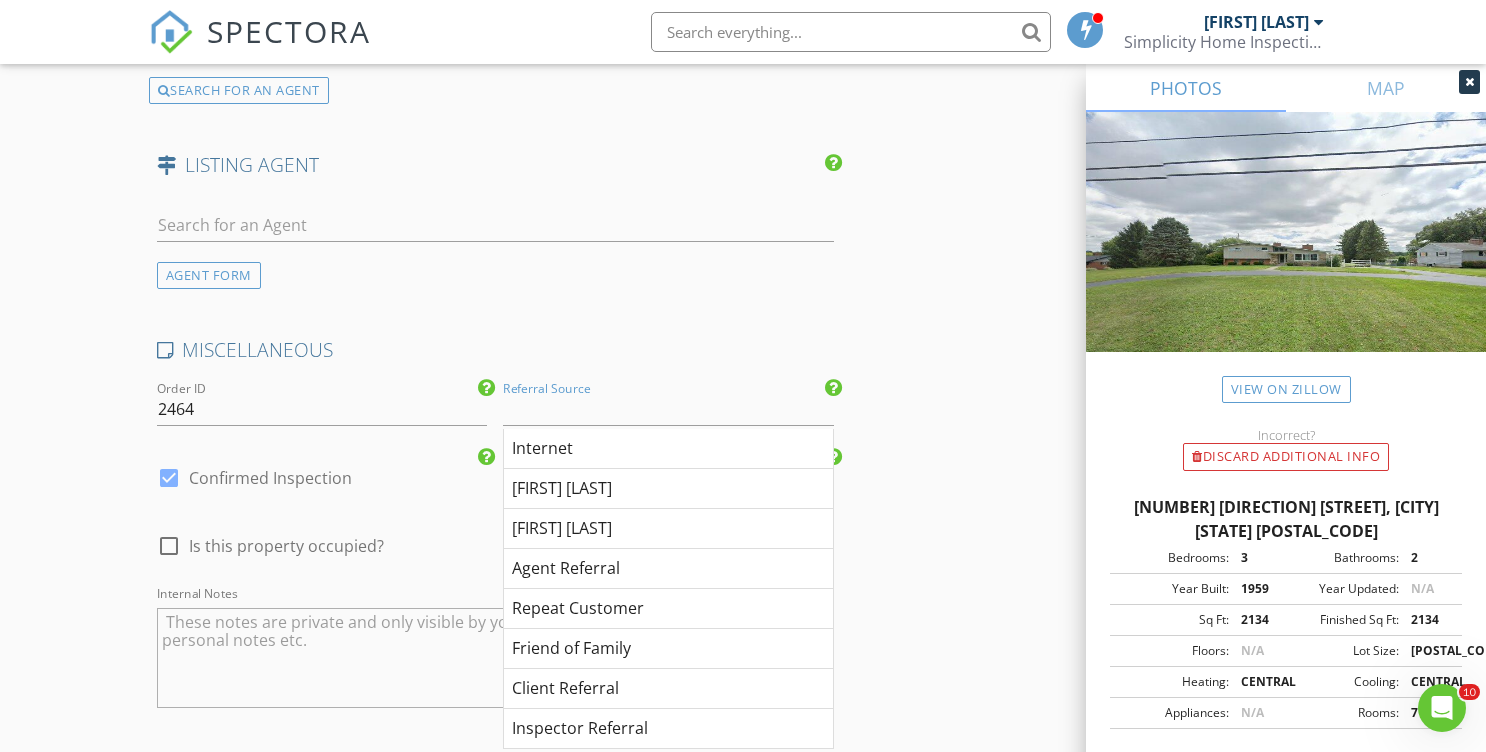 type on "Repeat Customer" 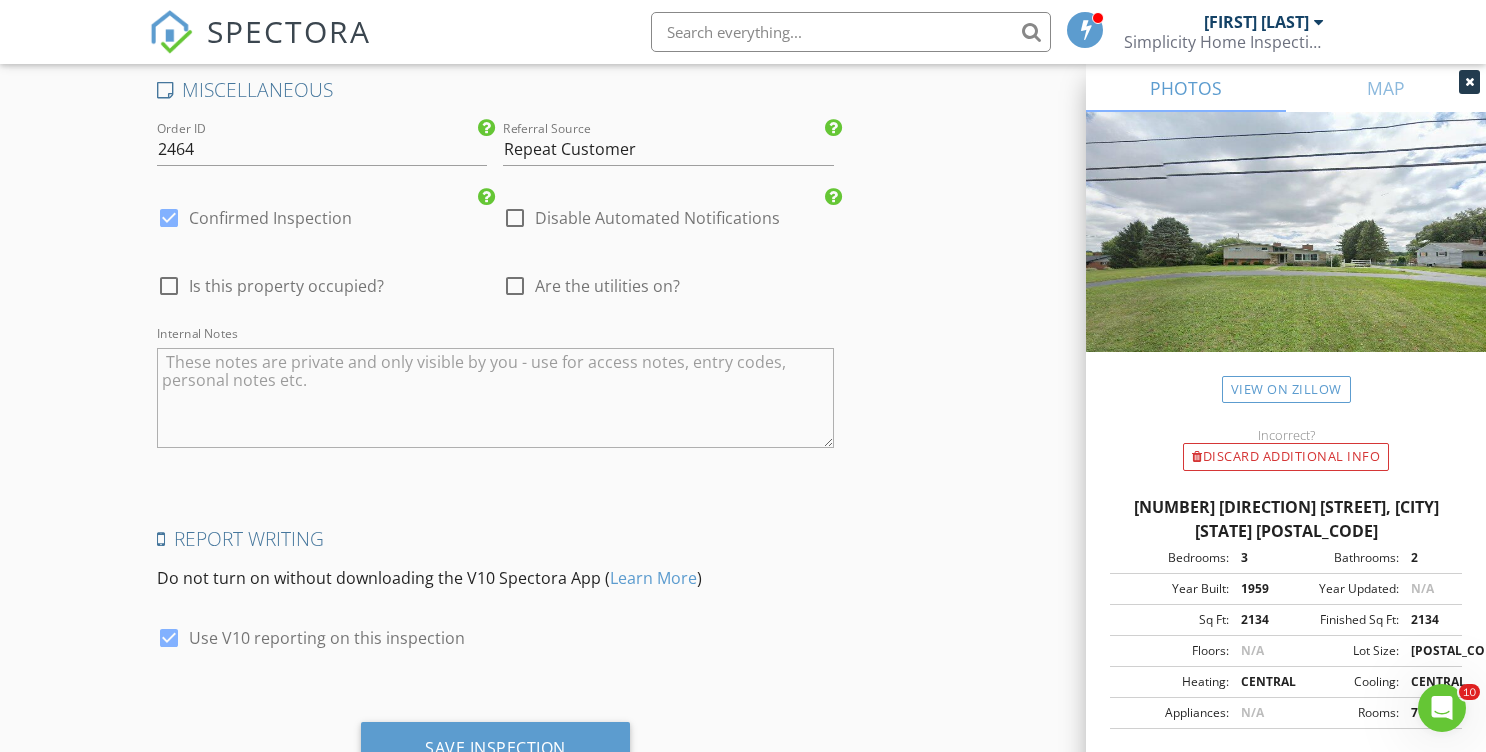 scroll, scrollTop: 3586, scrollLeft: 0, axis: vertical 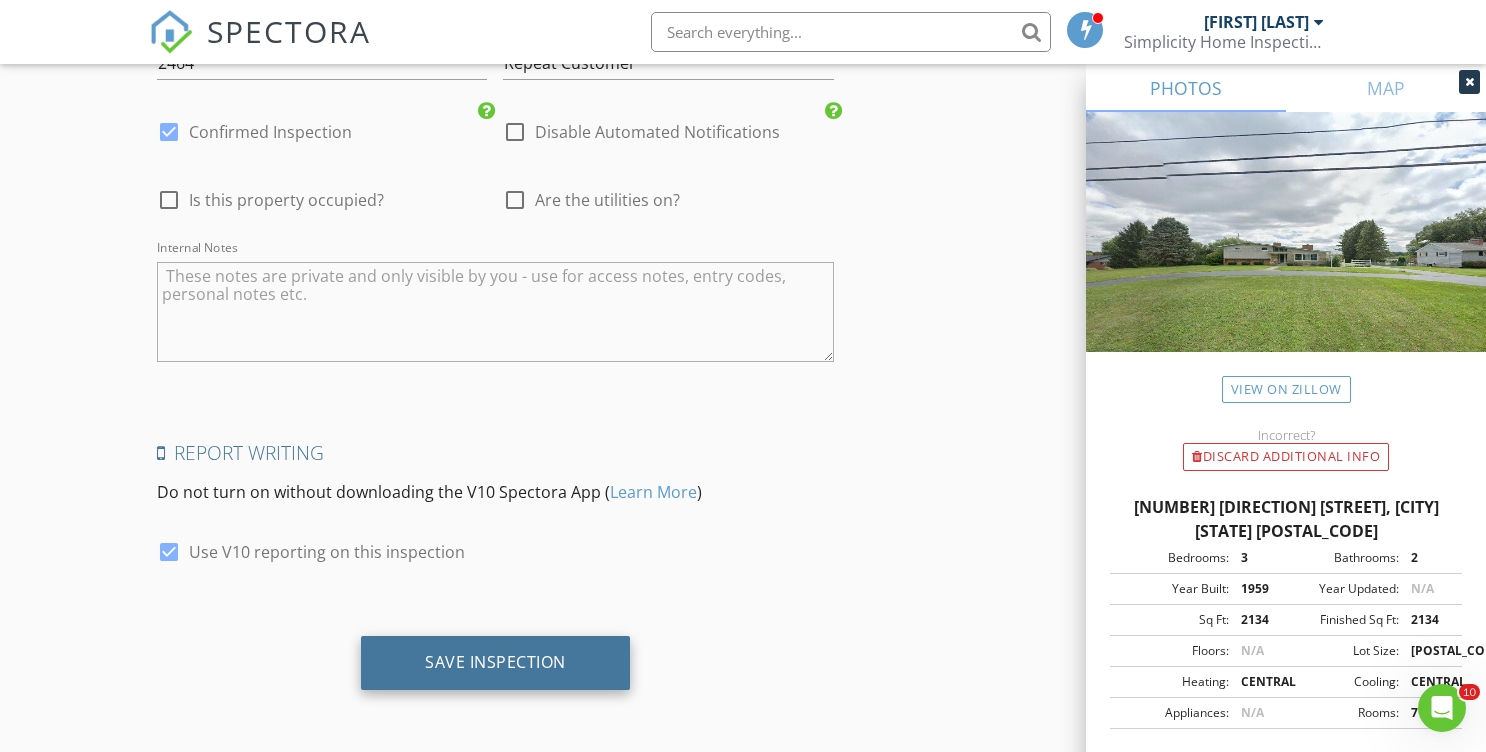 click on "Save Inspection" at bounding box center [495, 662] 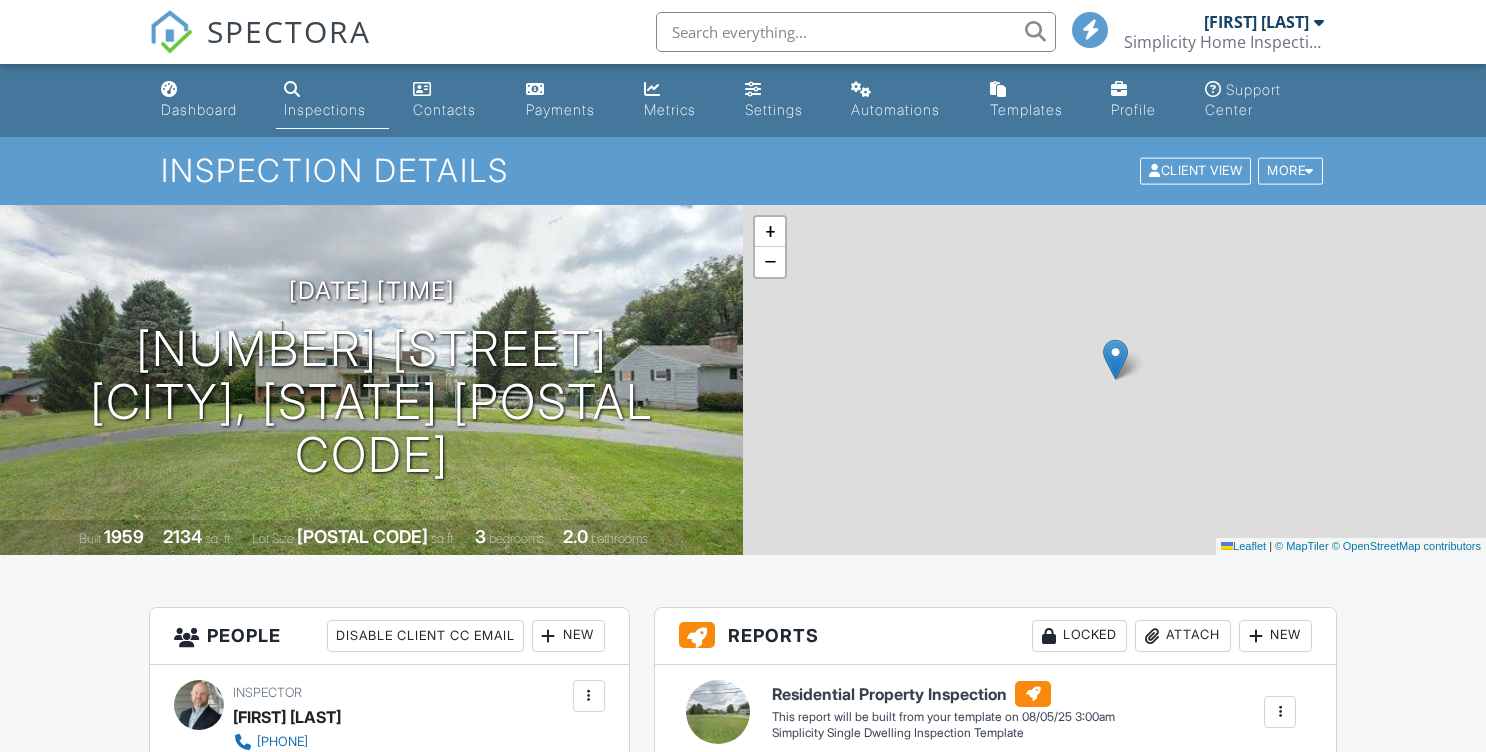 scroll, scrollTop: 0, scrollLeft: 0, axis: both 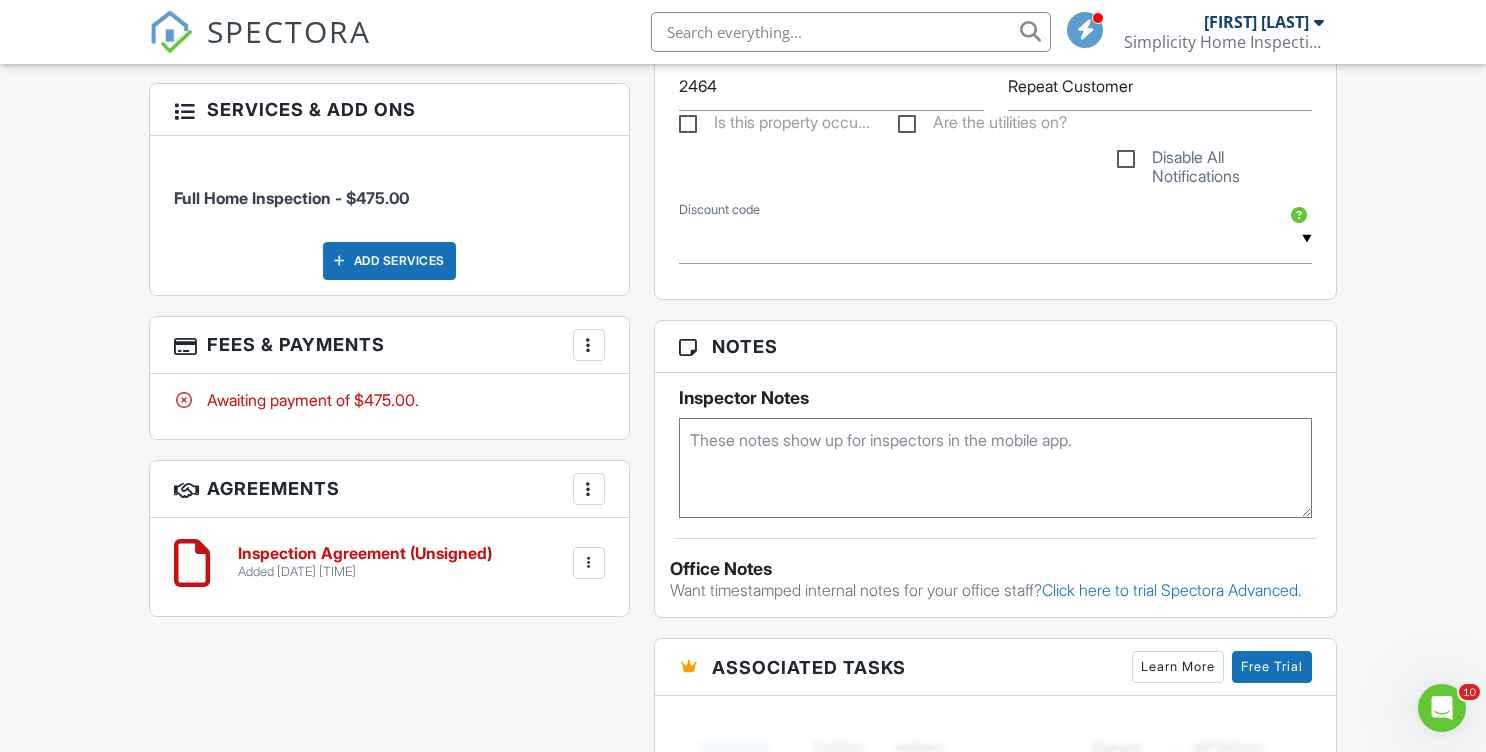 click at bounding box center [995, 468] 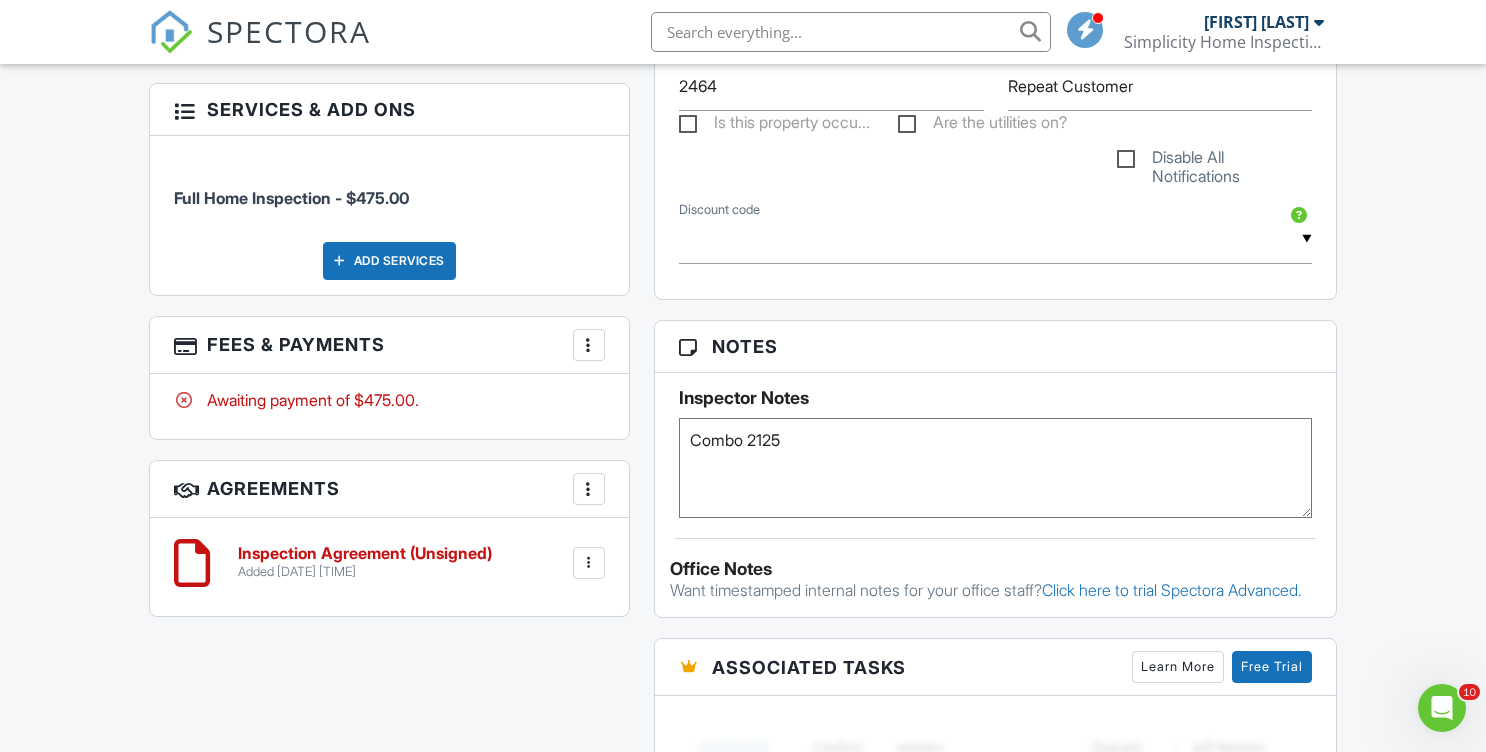 type on "Combo 2125" 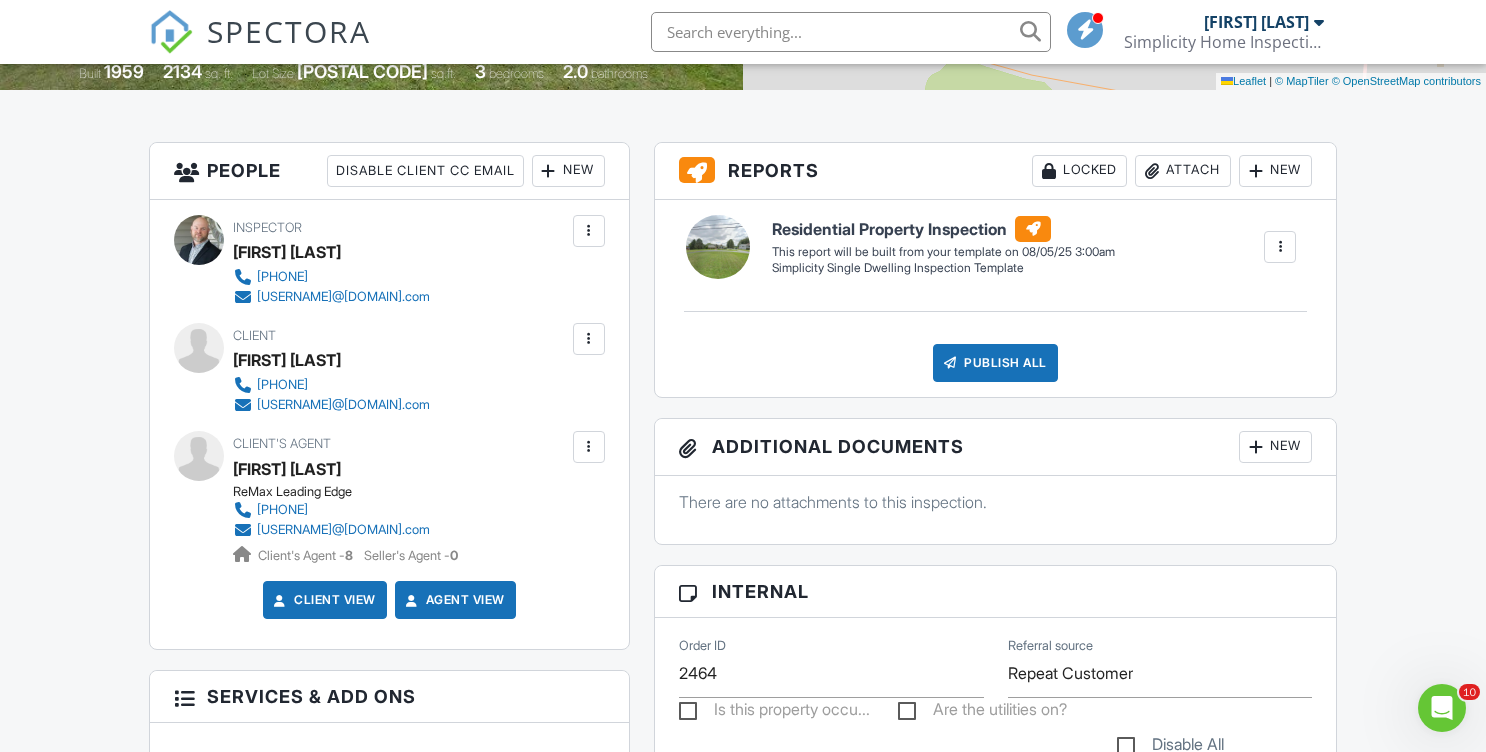 scroll, scrollTop: 0, scrollLeft: 0, axis: both 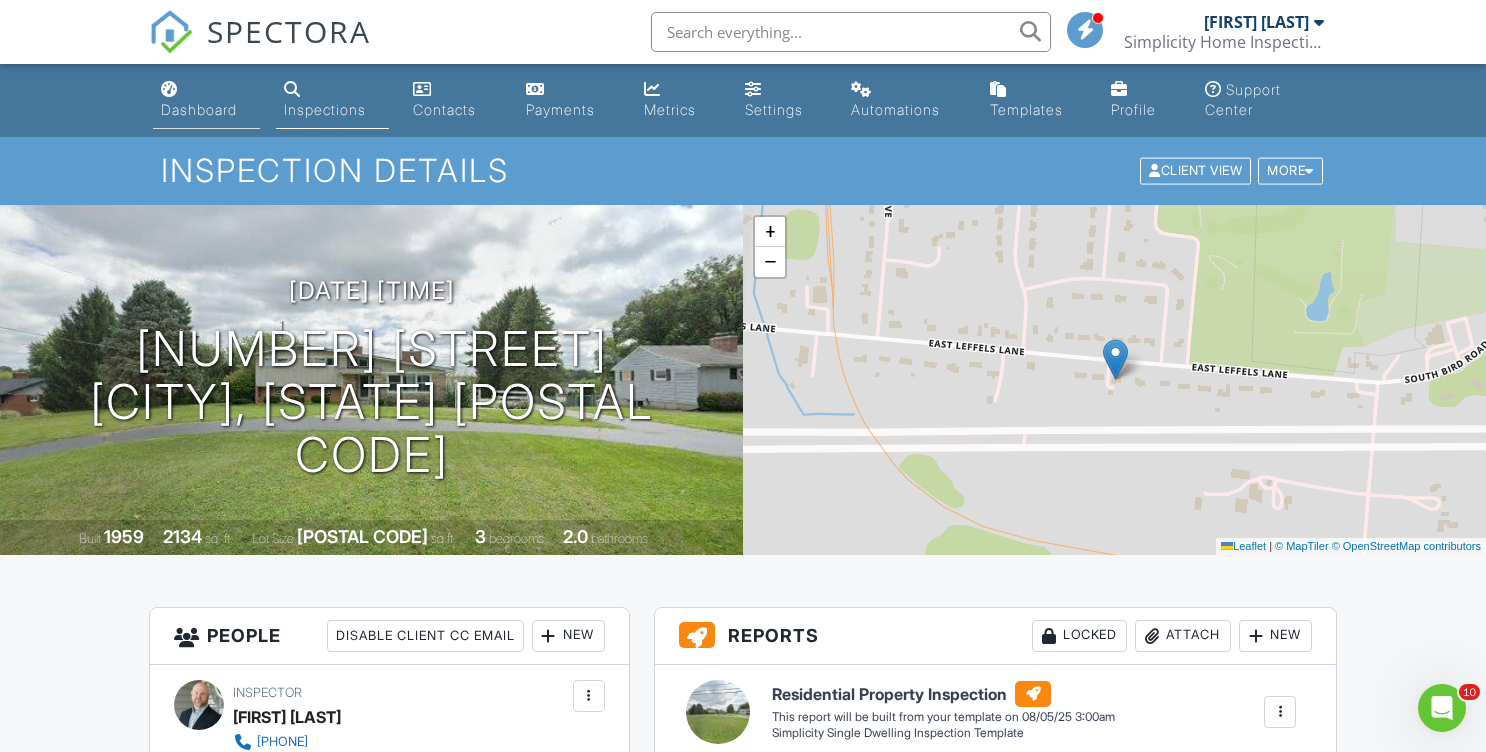 click on "Dashboard" at bounding box center [199, 109] 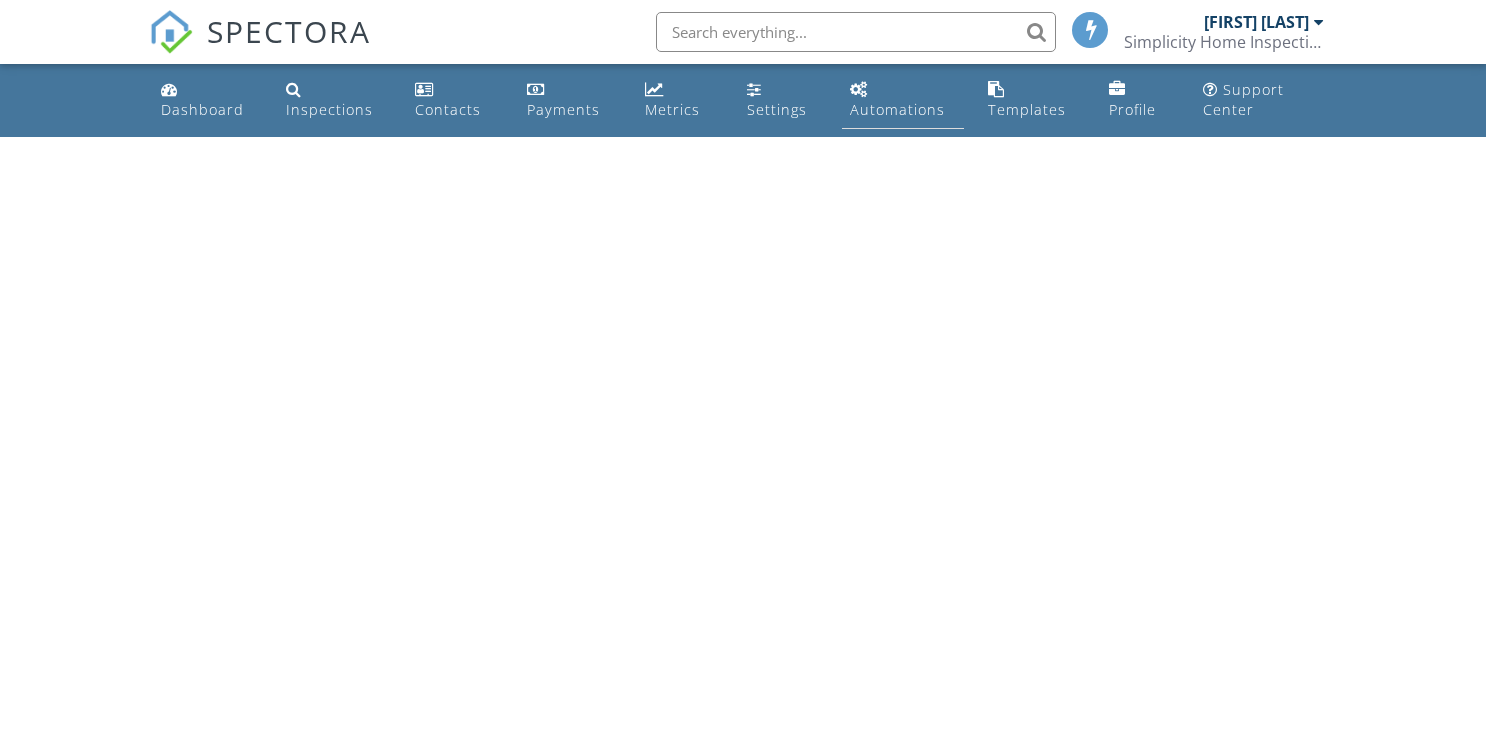 scroll, scrollTop: 0, scrollLeft: 0, axis: both 